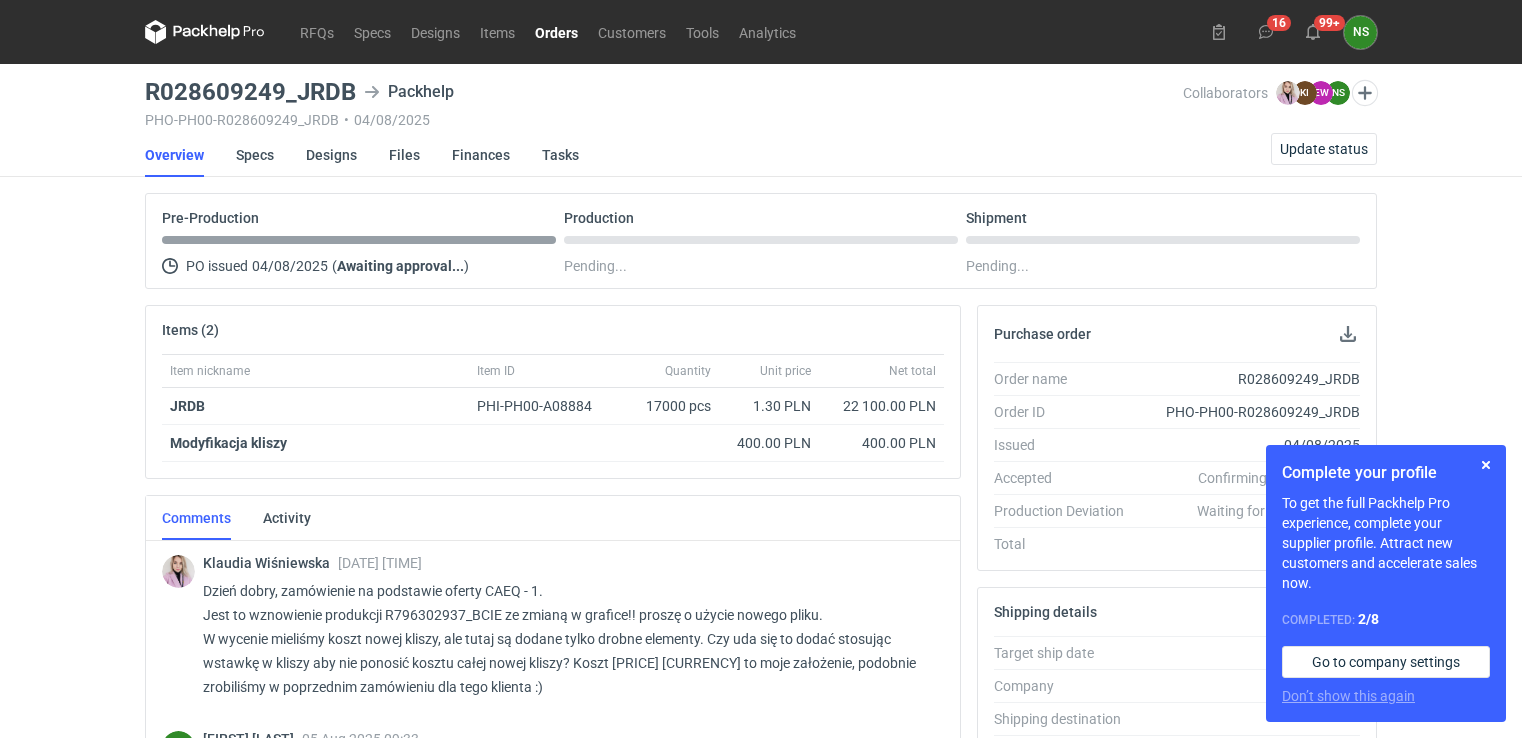 scroll, scrollTop: 0, scrollLeft: 0, axis: both 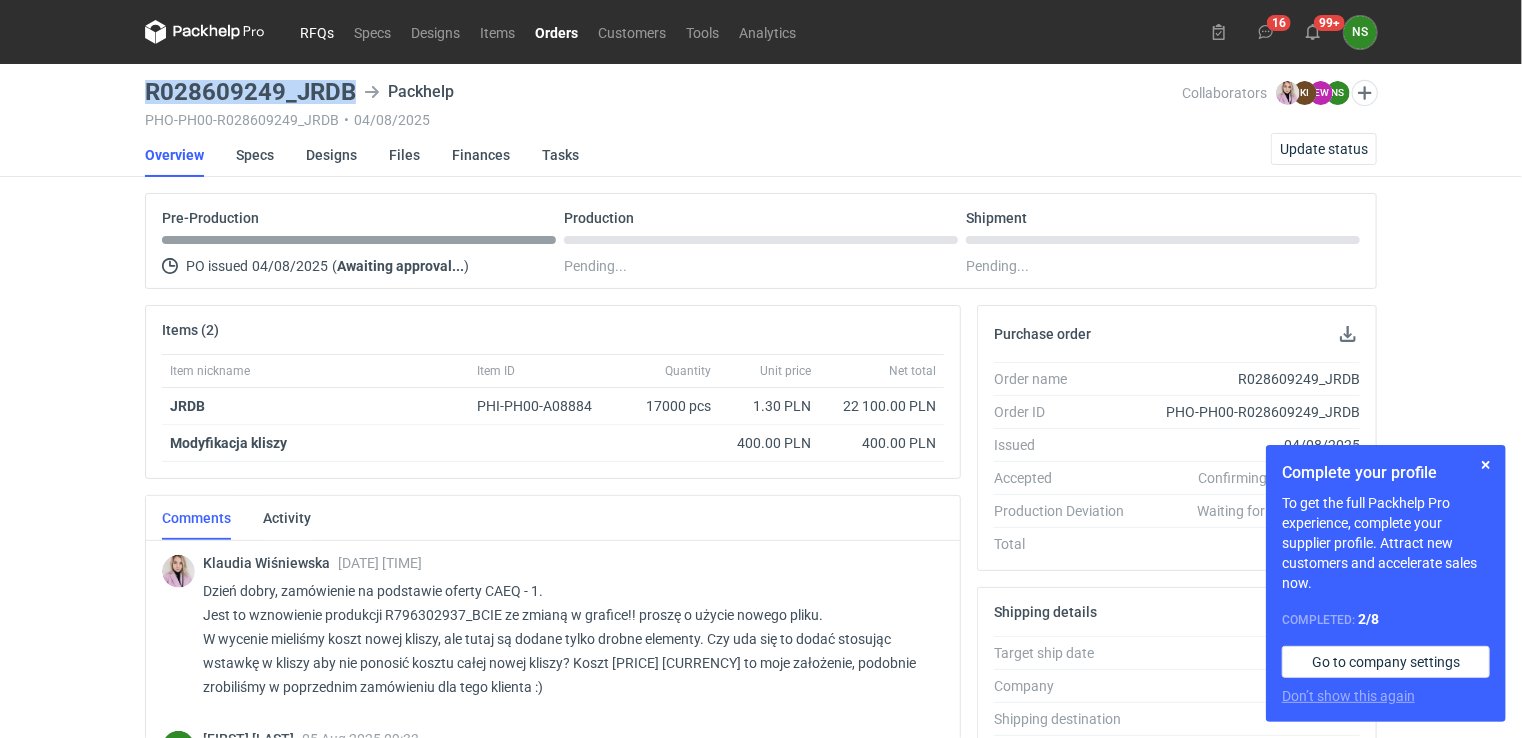 click on "RFQs" at bounding box center [317, 32] 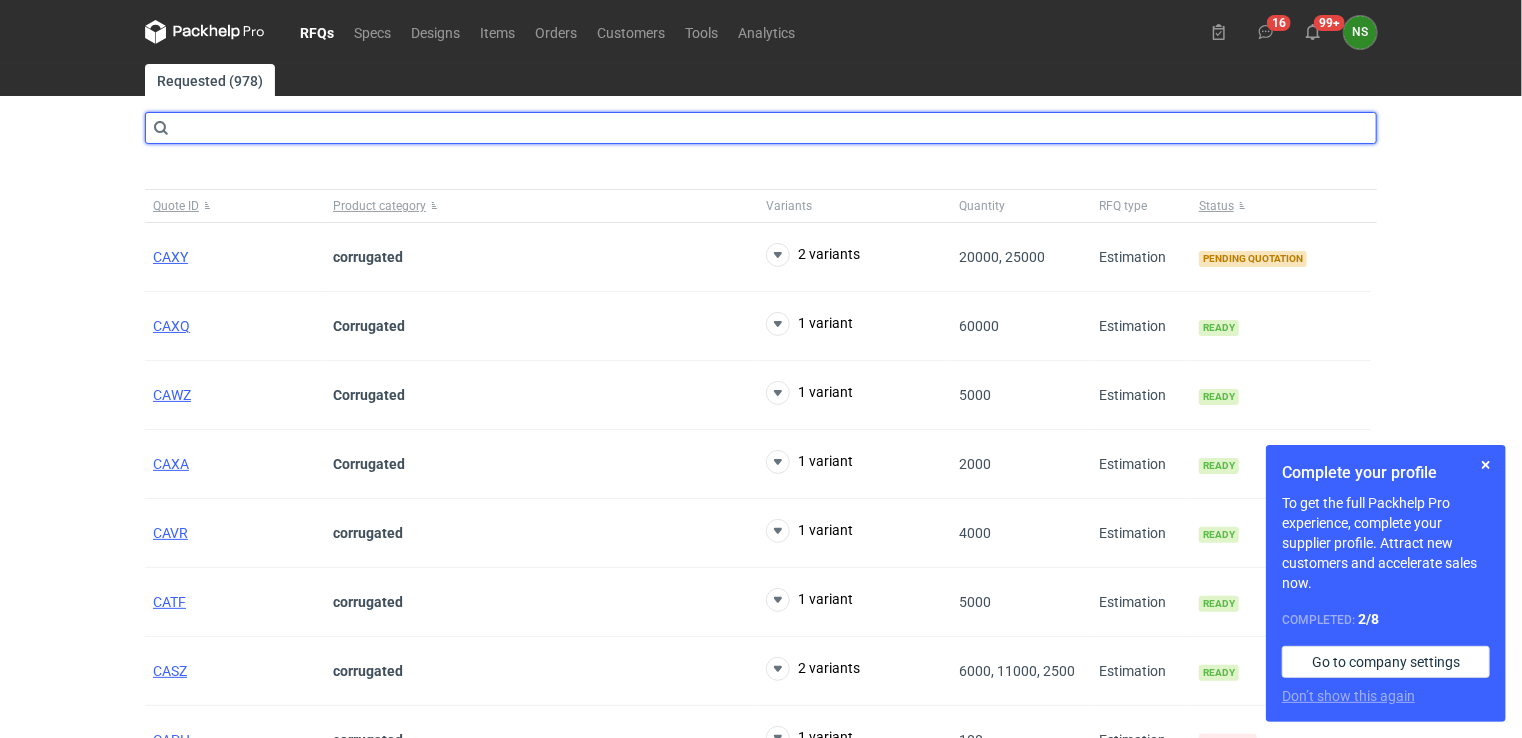 click at bounding box center [761, 128] 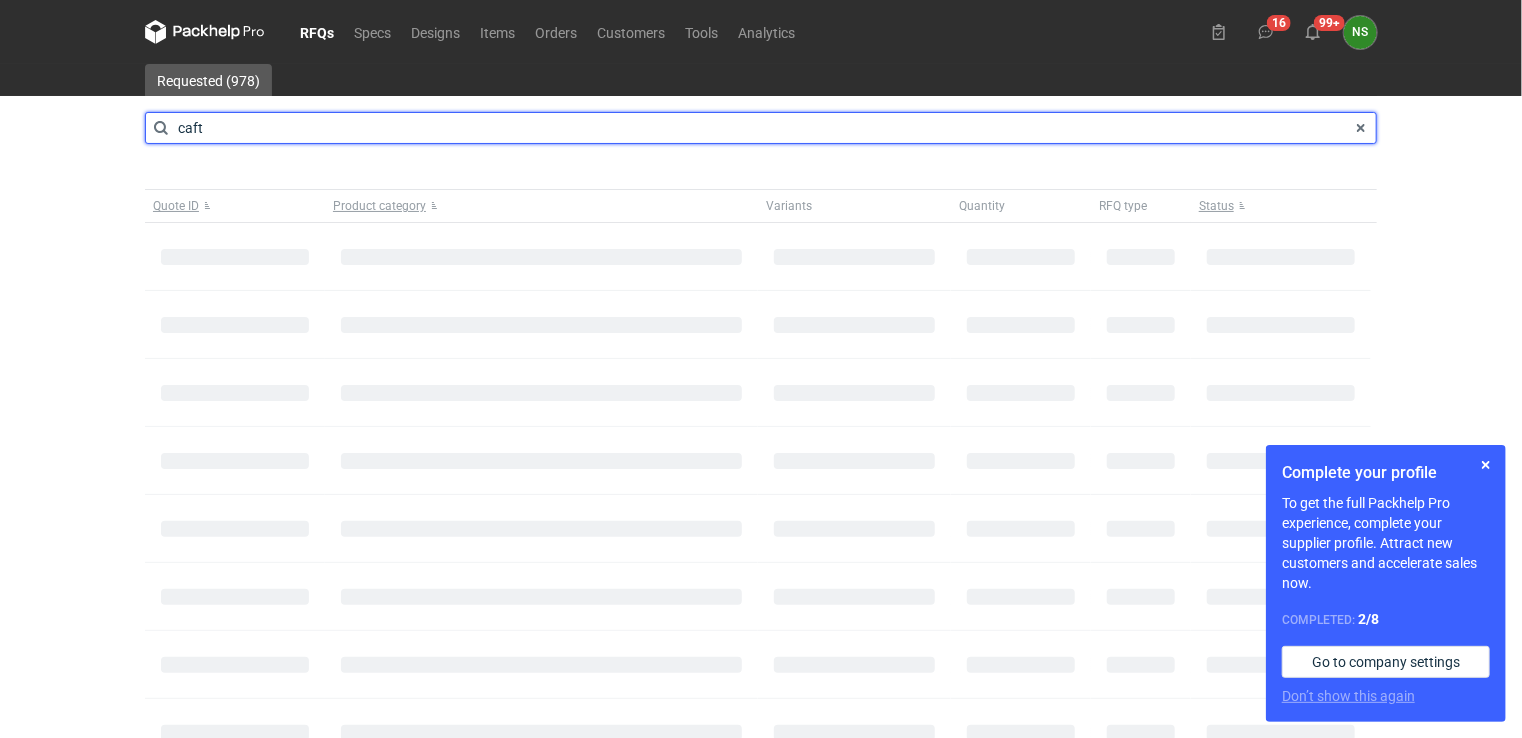 type on "caft" 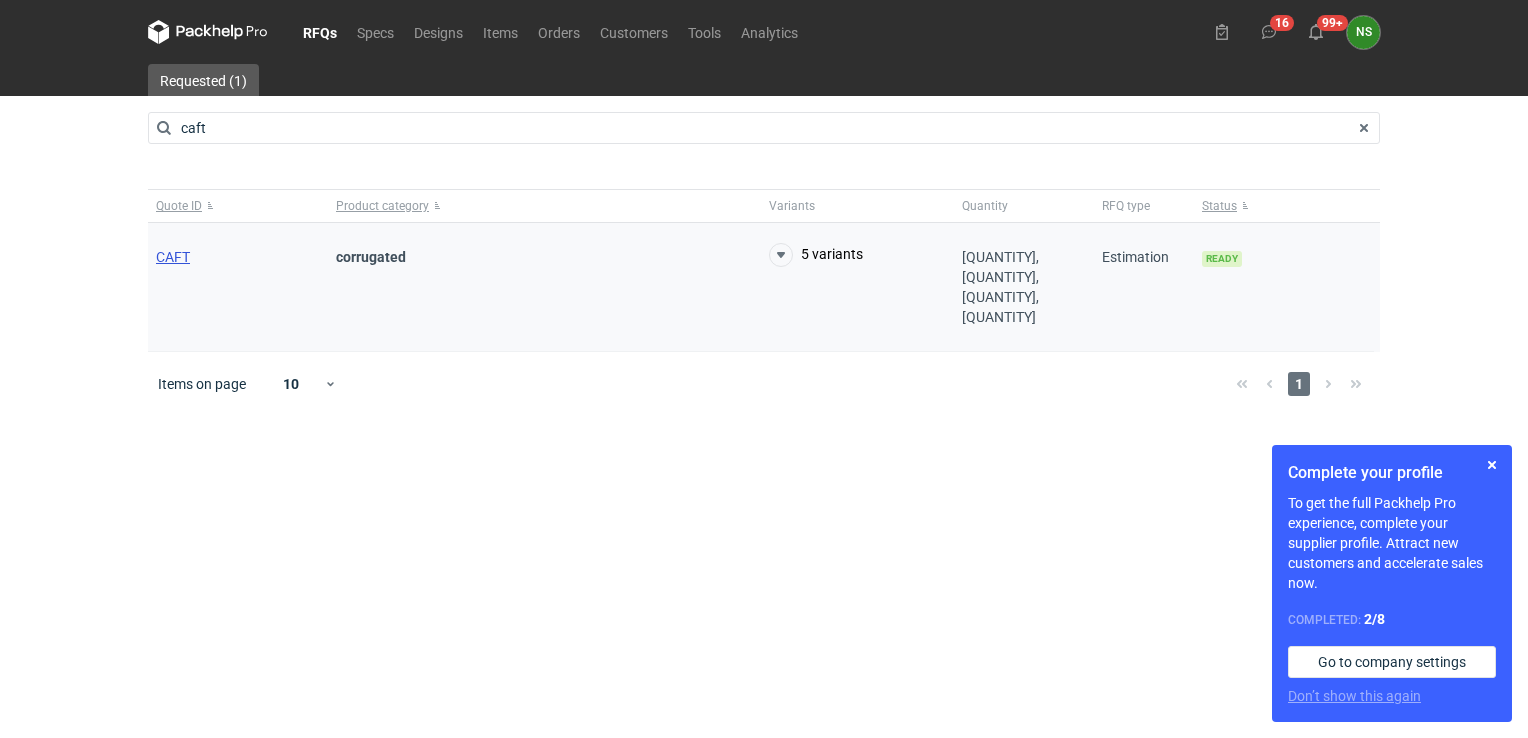 click on "CAFT" at bounding box center [173, 257] 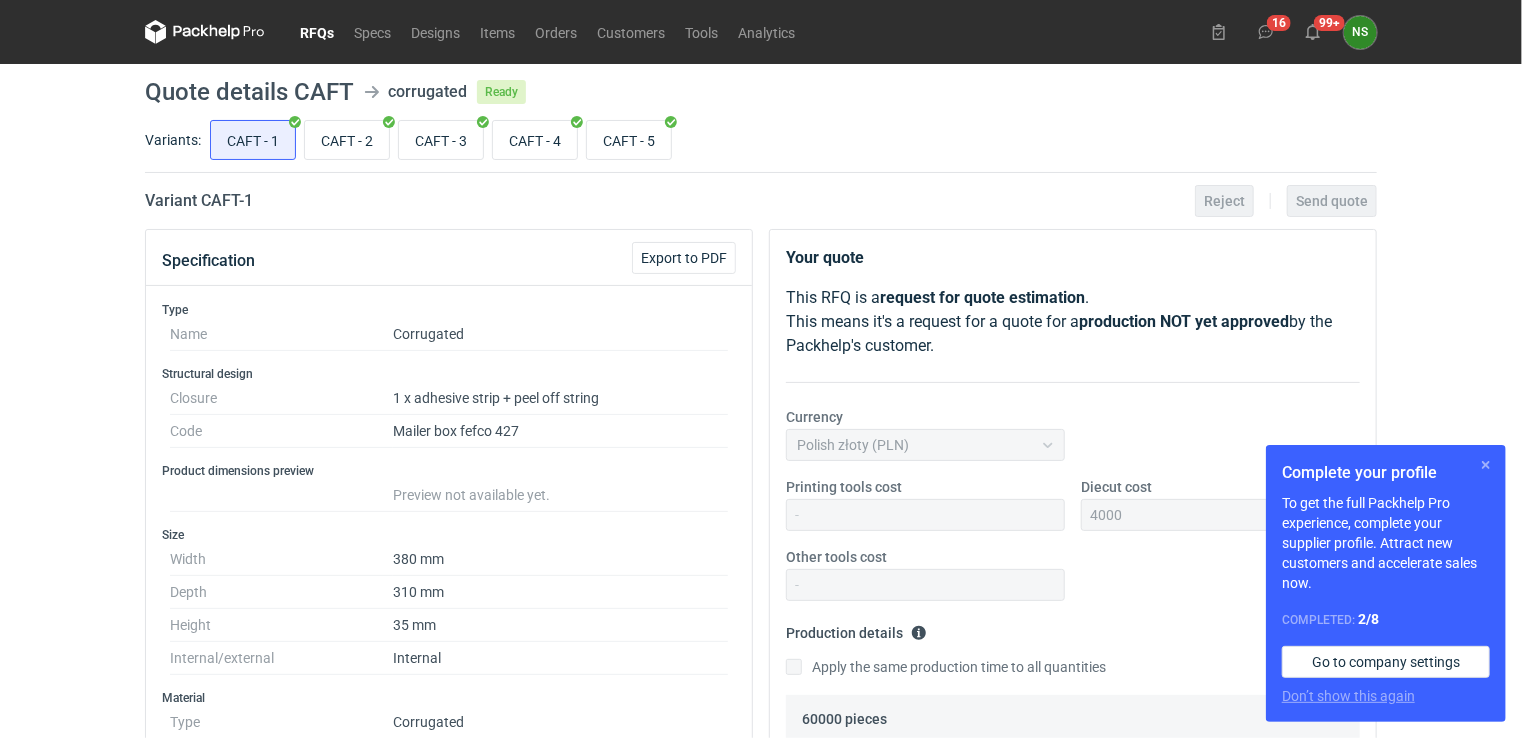 click at bounding box center (1486, 465) 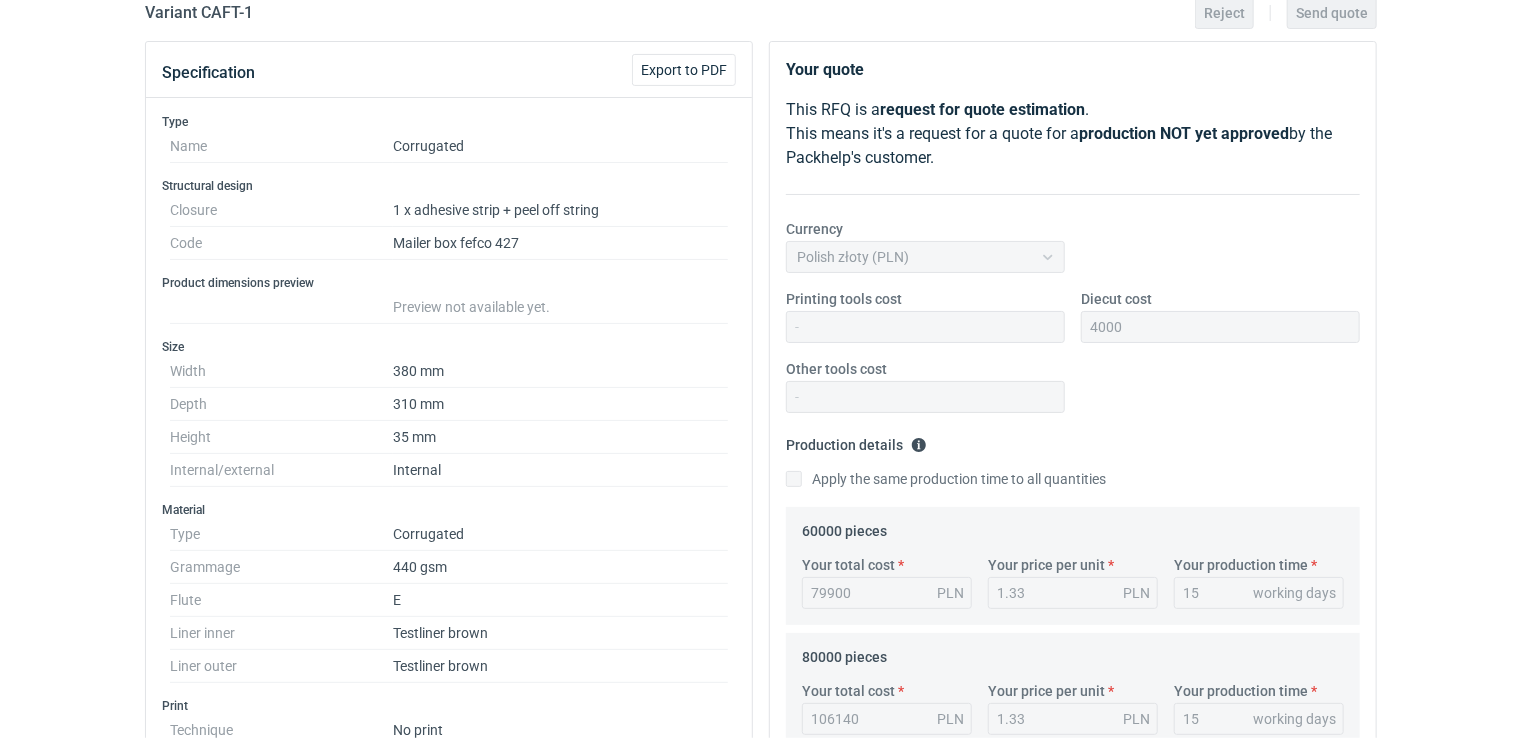 scroll, scrollTop: 146, scrollLeft: 0, axis: vertical 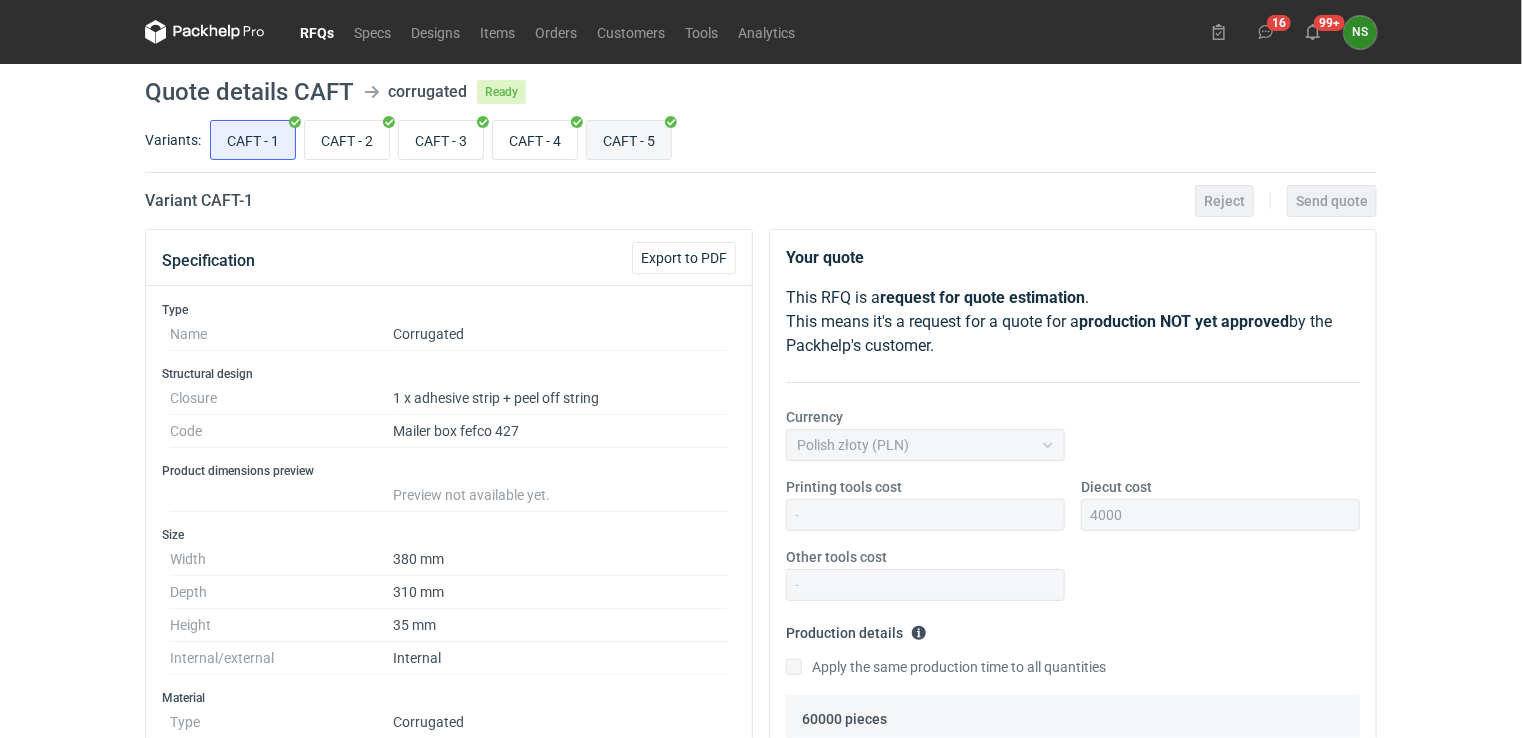 click on "CAFT - 5" at bounding box center (629, 140) 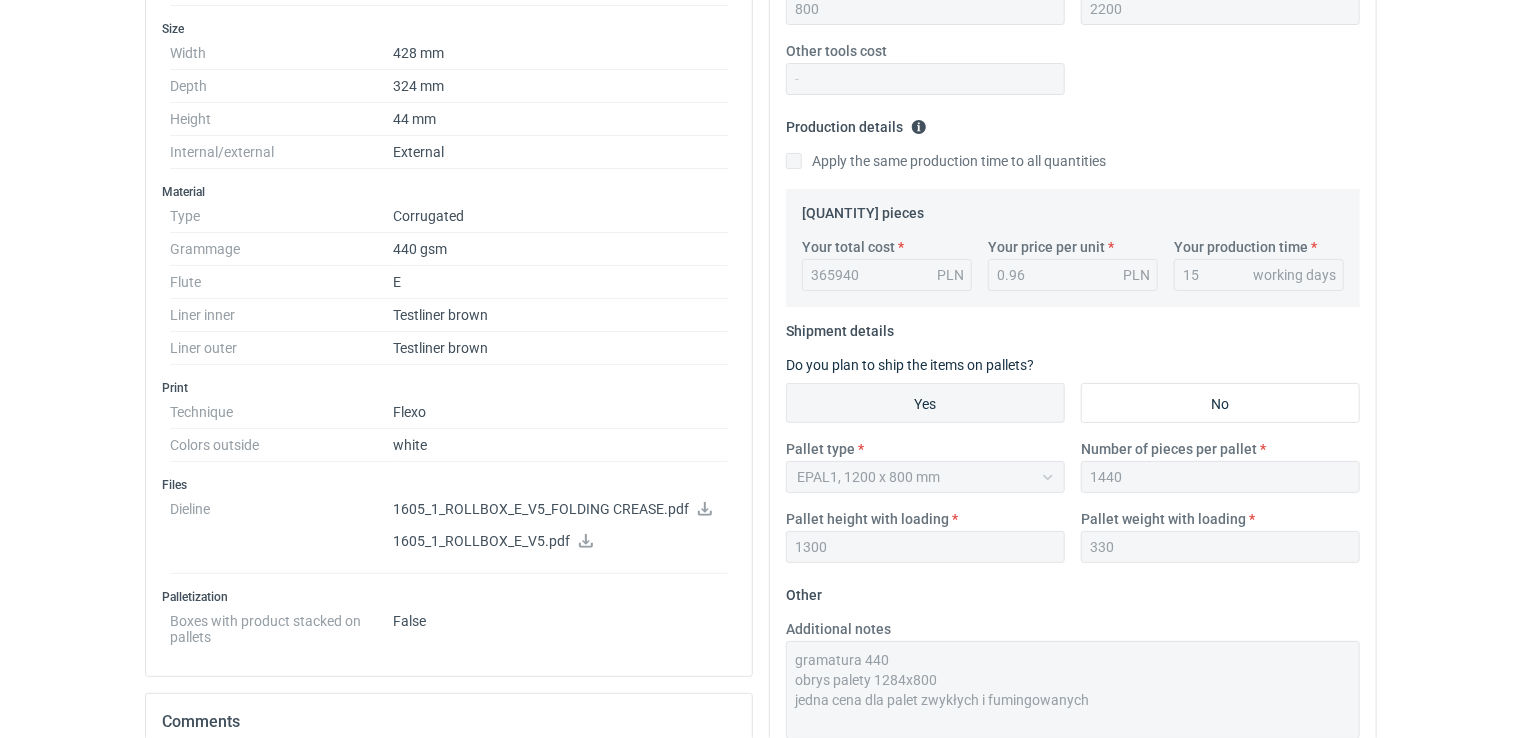 scroll, scrollTop: 46, scrollLeft: 0, axis: vertical 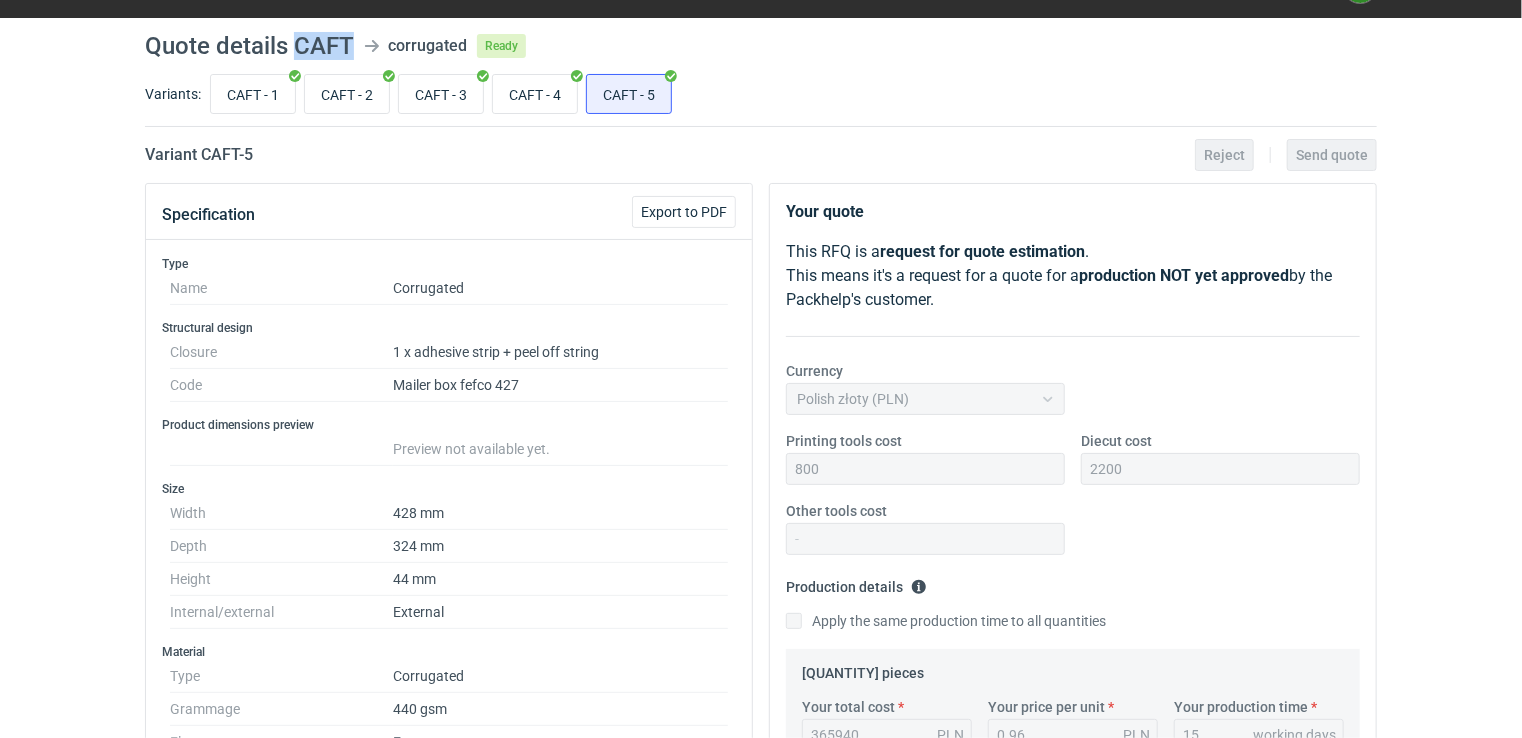 drag, startPoint x: 352, startPoint y: 40, endPoint x: 295, endPoint y: 40, distance: 57 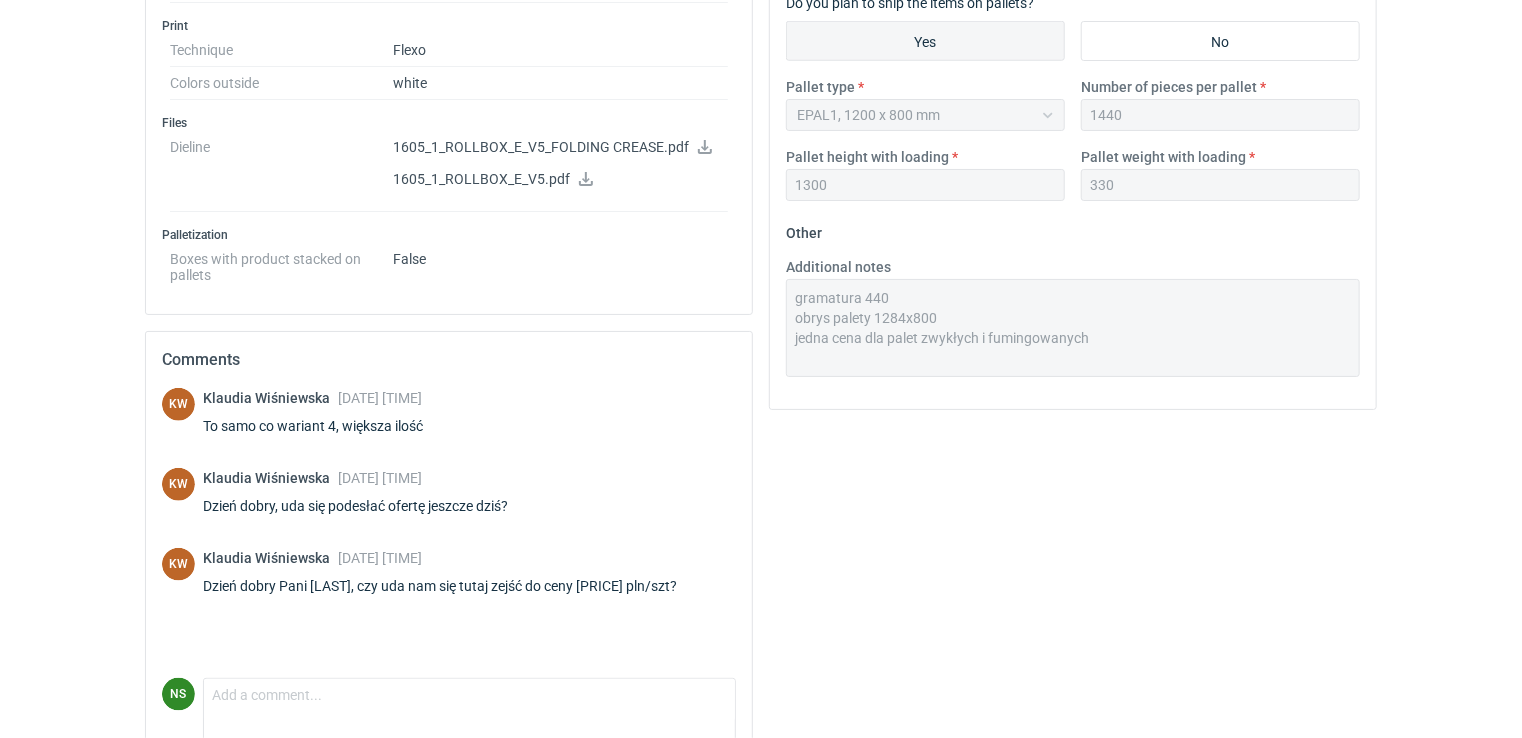 scroll, scrollTop: 864, scrollLeft: 0, axis: vertical 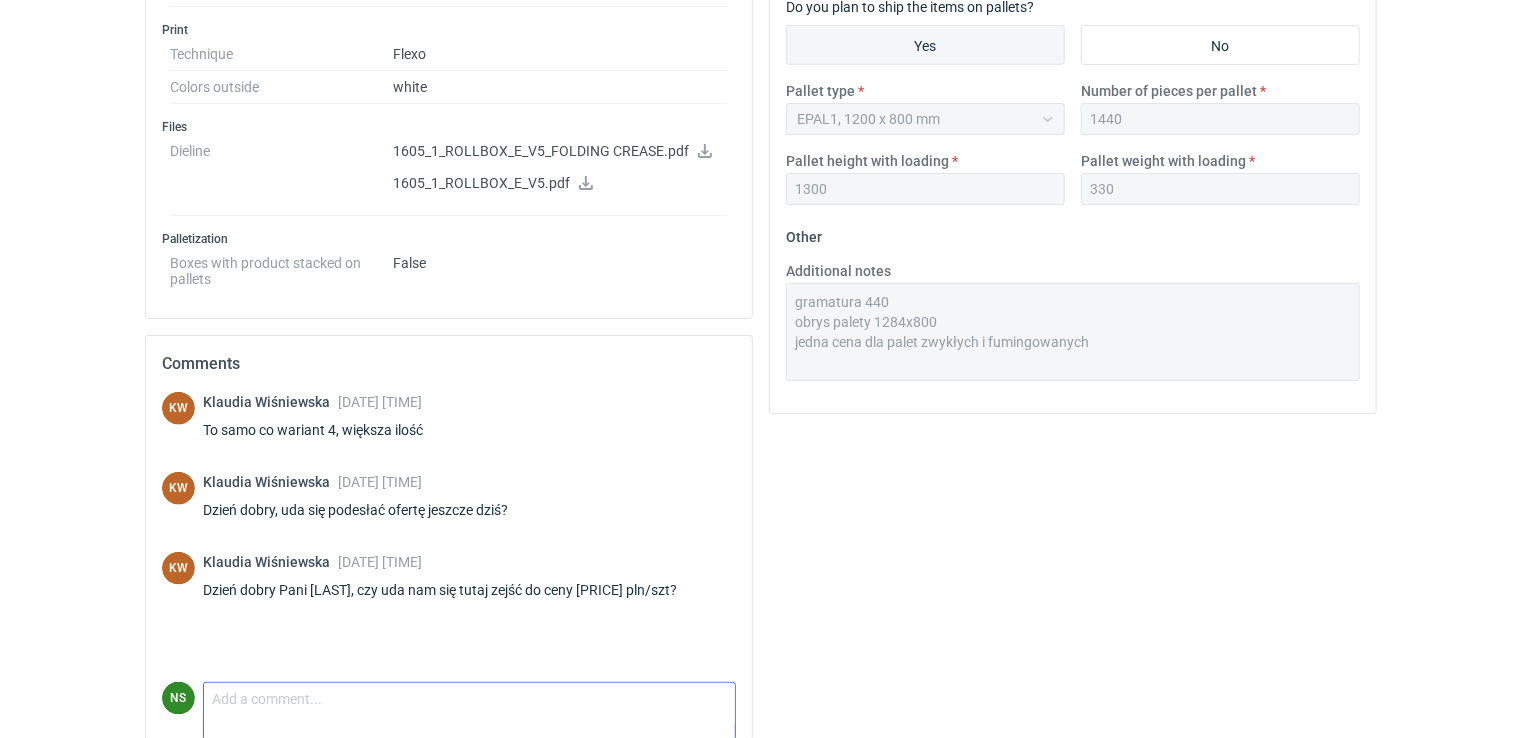 click on "Comment message" at bounding box center [469, 704] 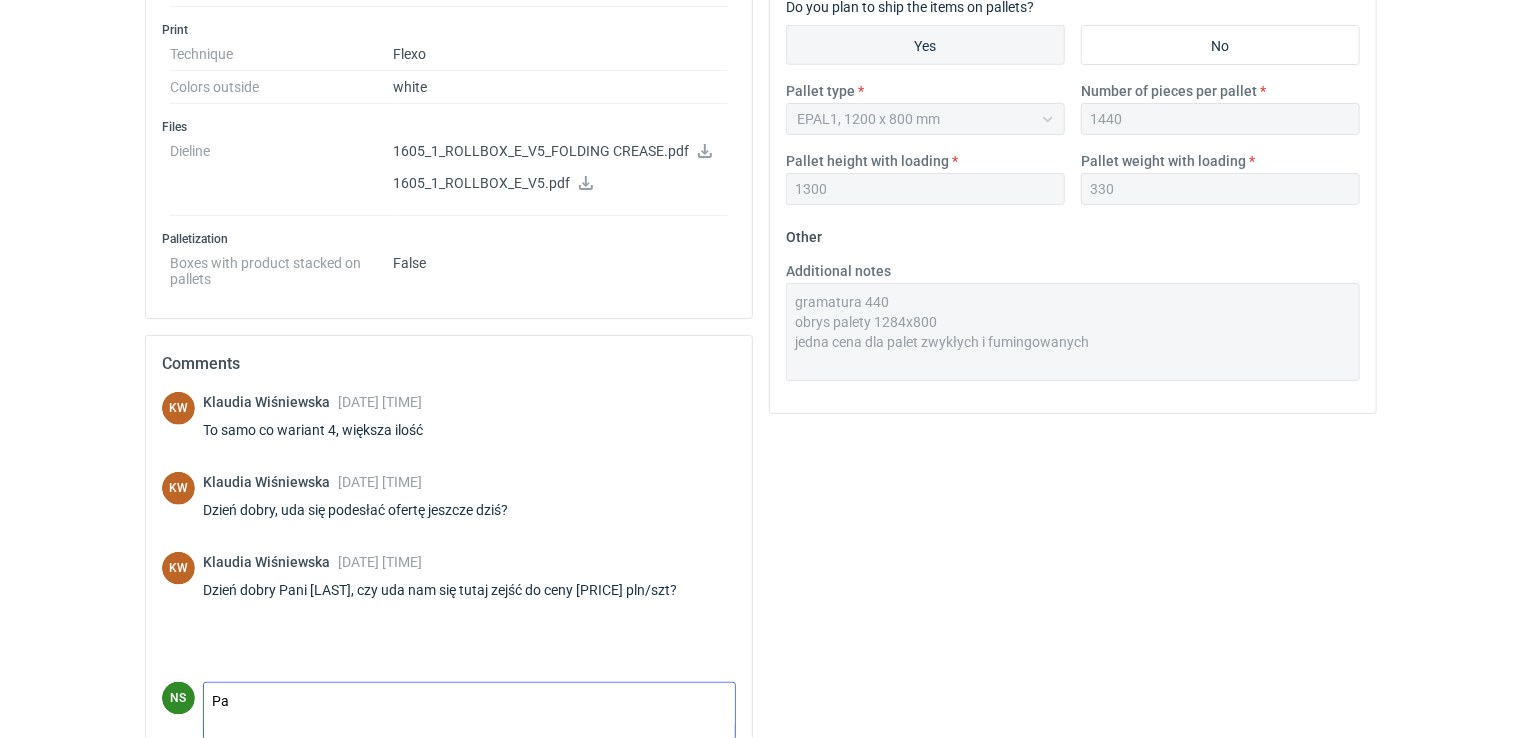 type on "P" 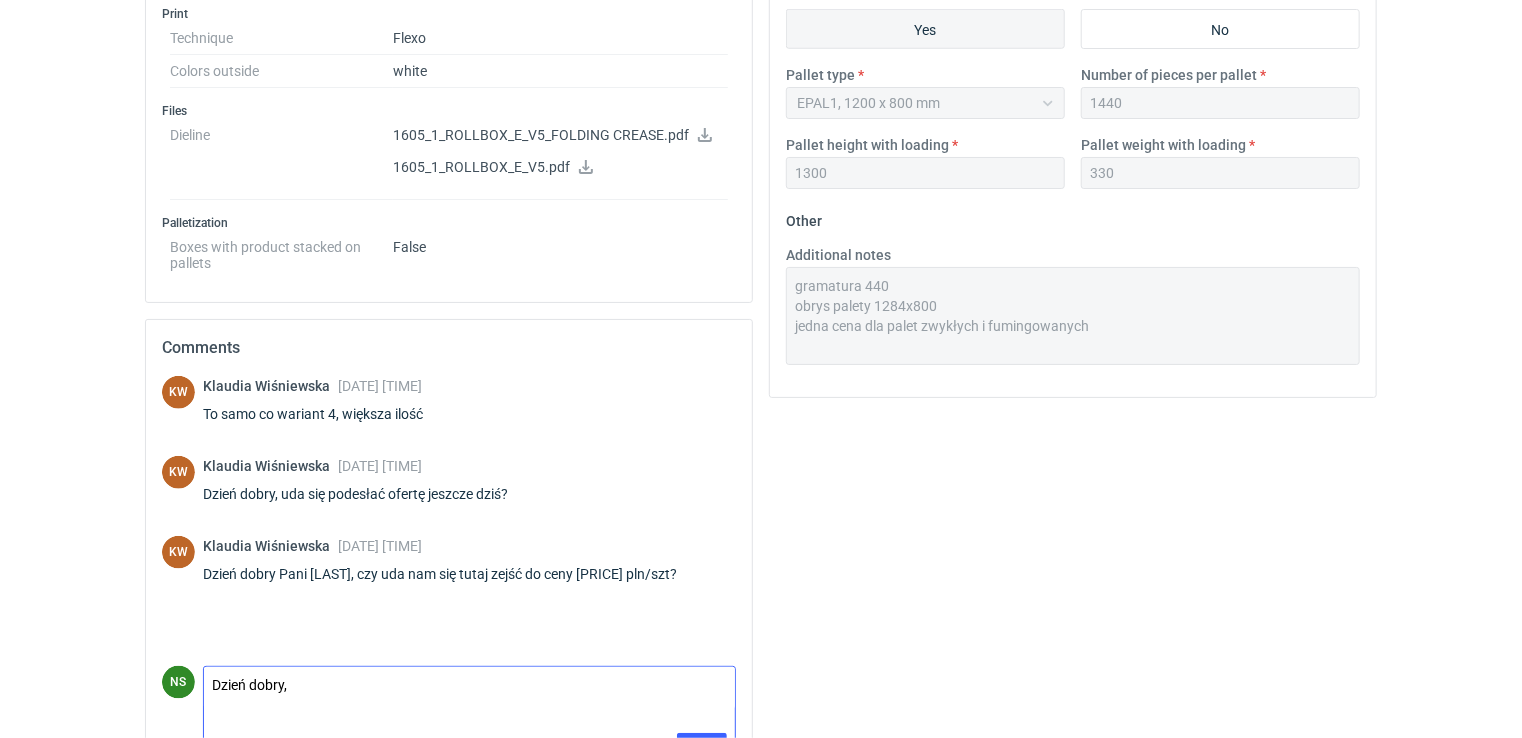 scroll, scrollTop: 935, scrollLeft: 0, axis: vertical 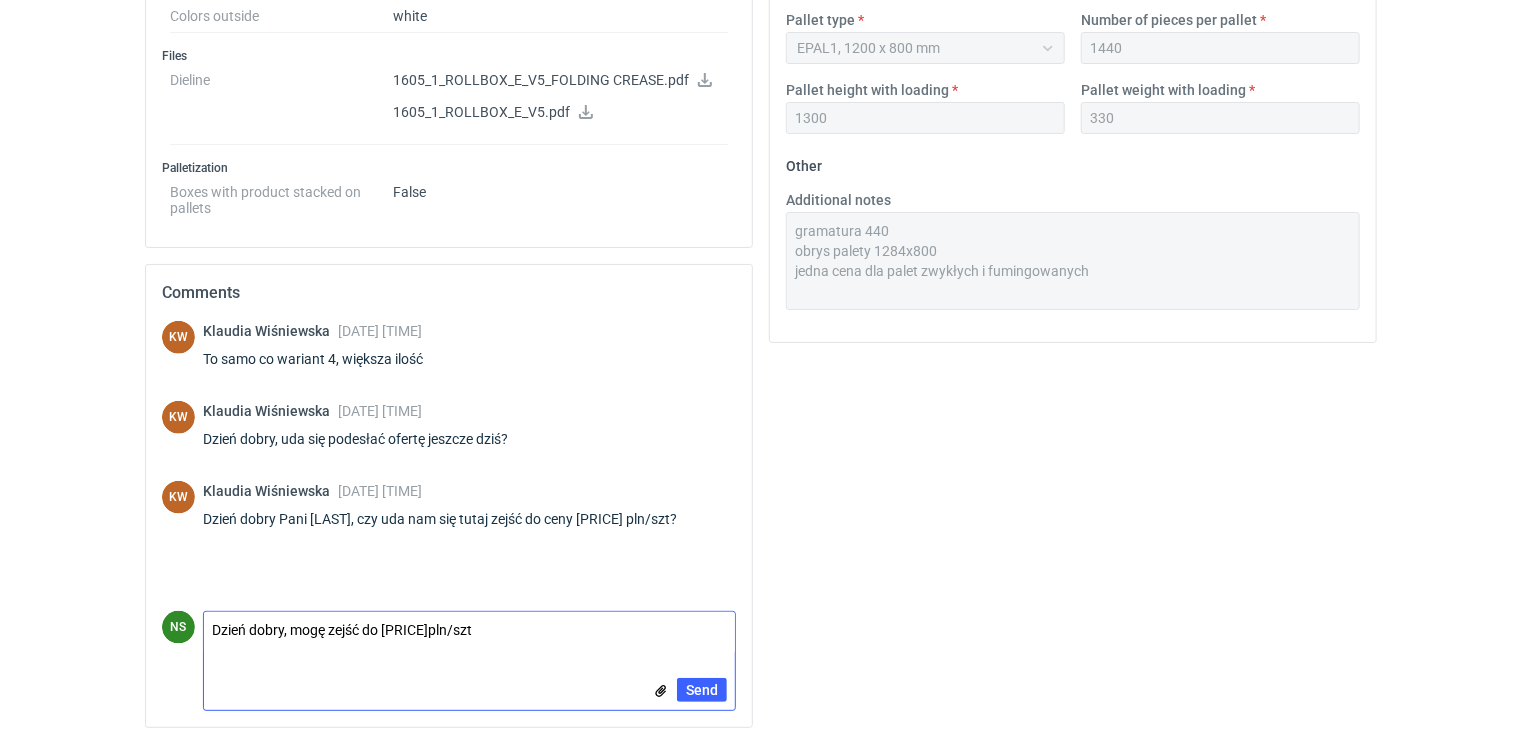 click on "Dzień dobry, mogę zejść do 0,925pln/szt" at bounding box center (469, 633) 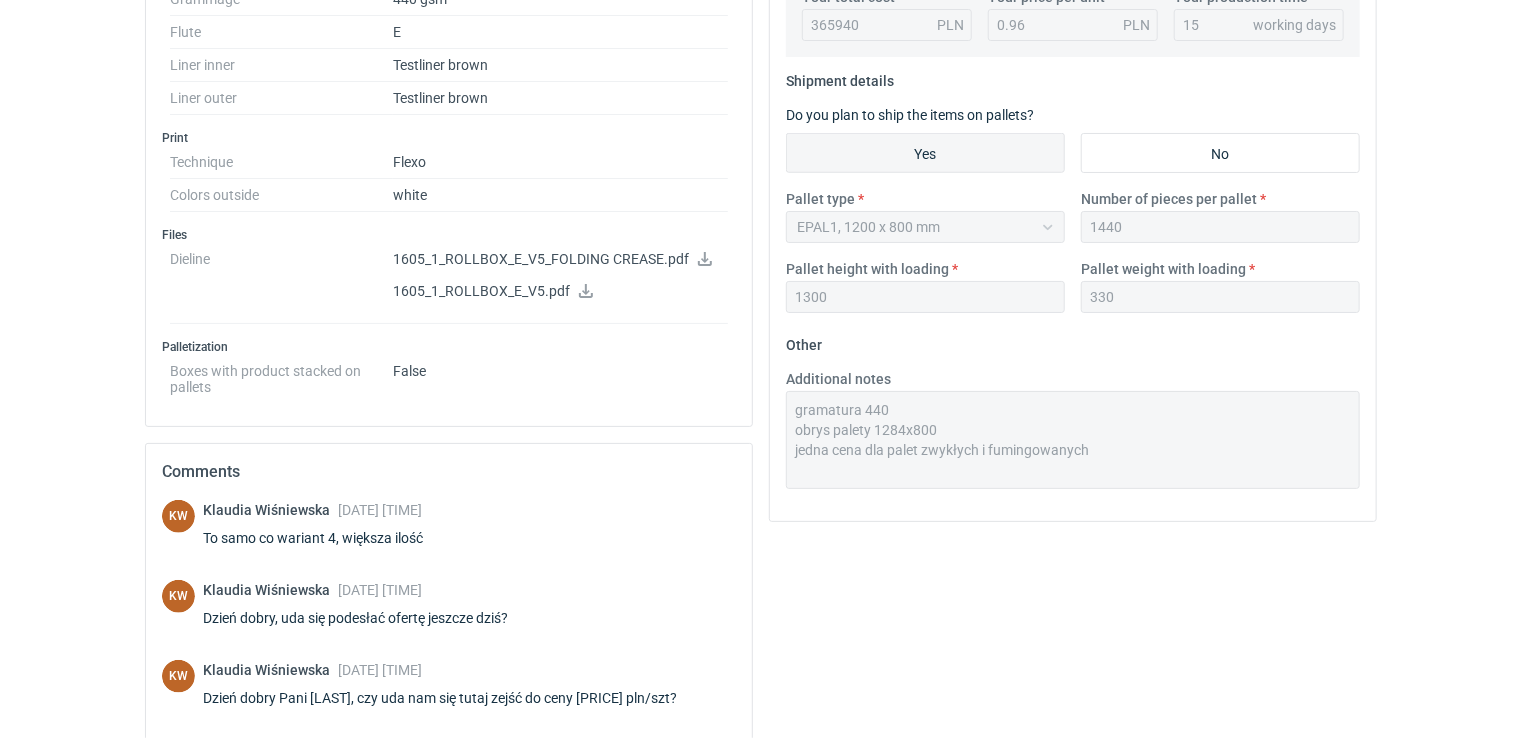 scroll, scrollTop: 935, scrollLeft: 0, axis: vertical 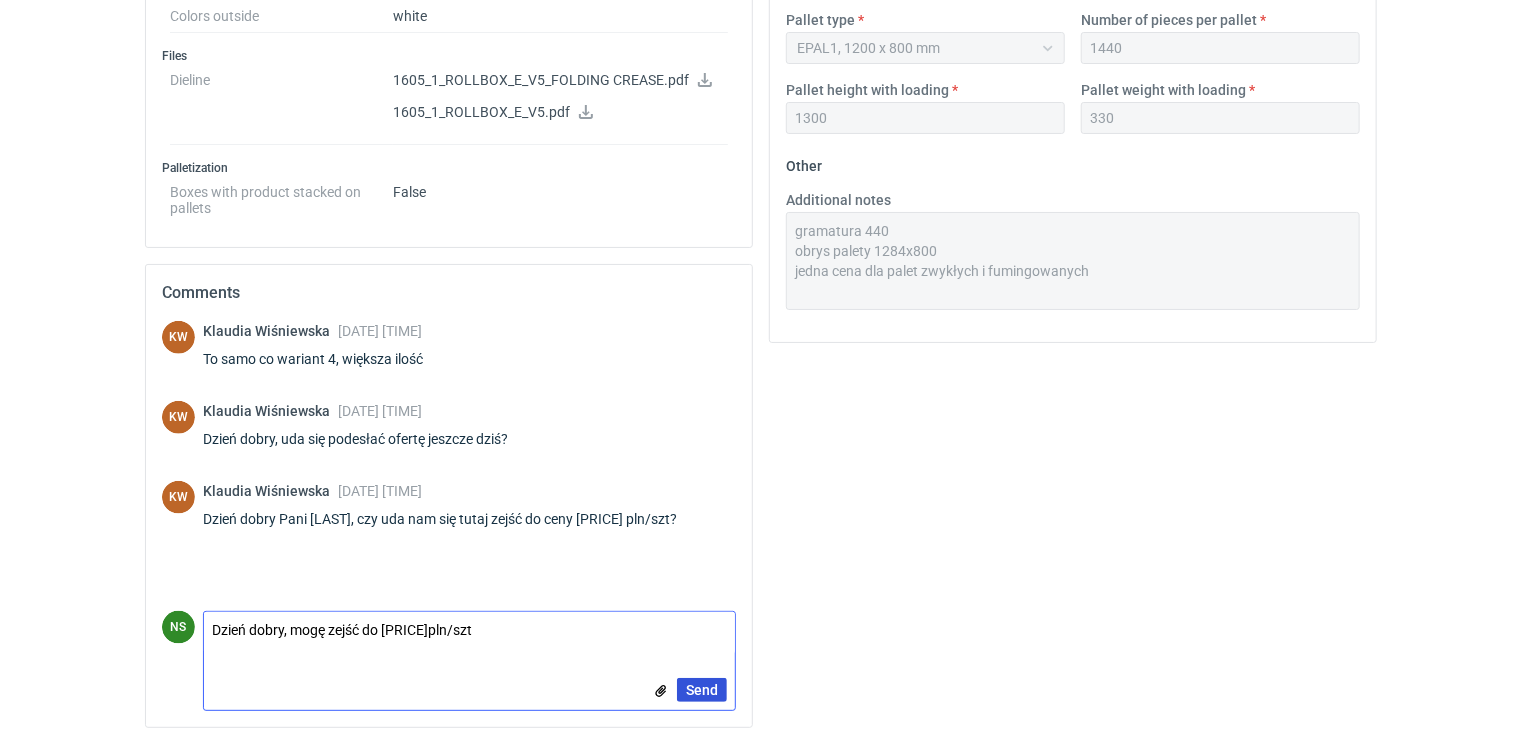 type on "Dzień dobry, mogę zejść do 0,93pln/szt" 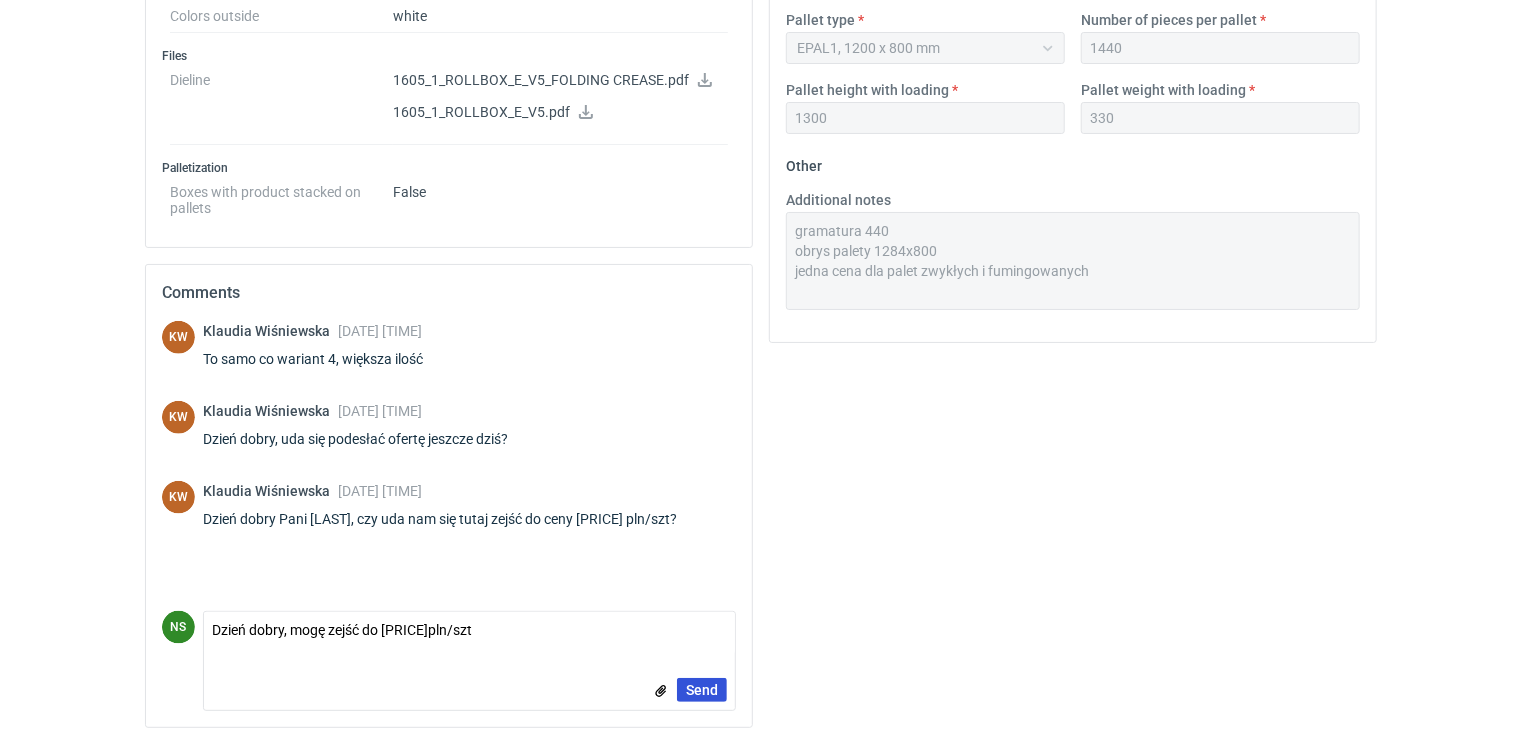 type 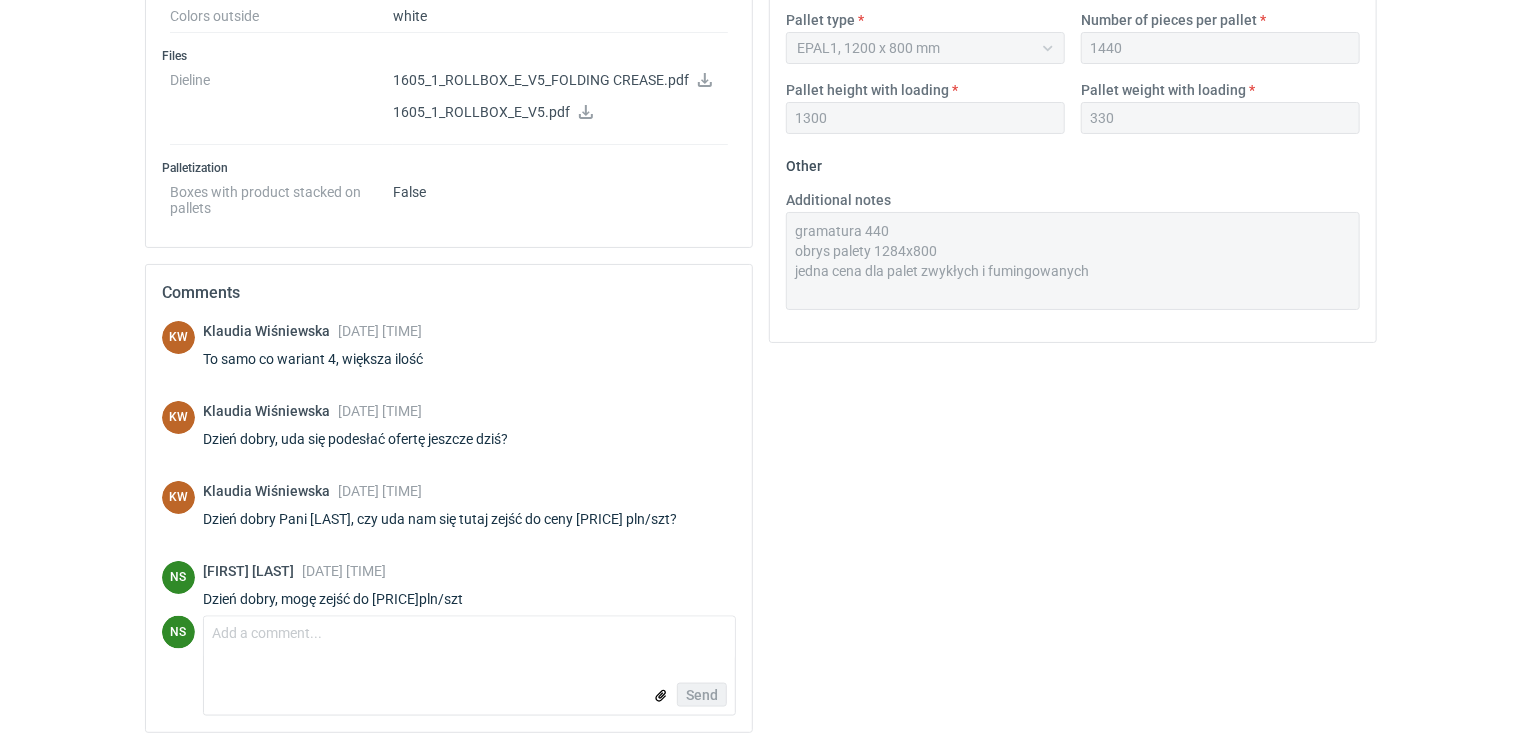 scroll, scrollTop: 24, scrollLeft: 0, axis: vertical 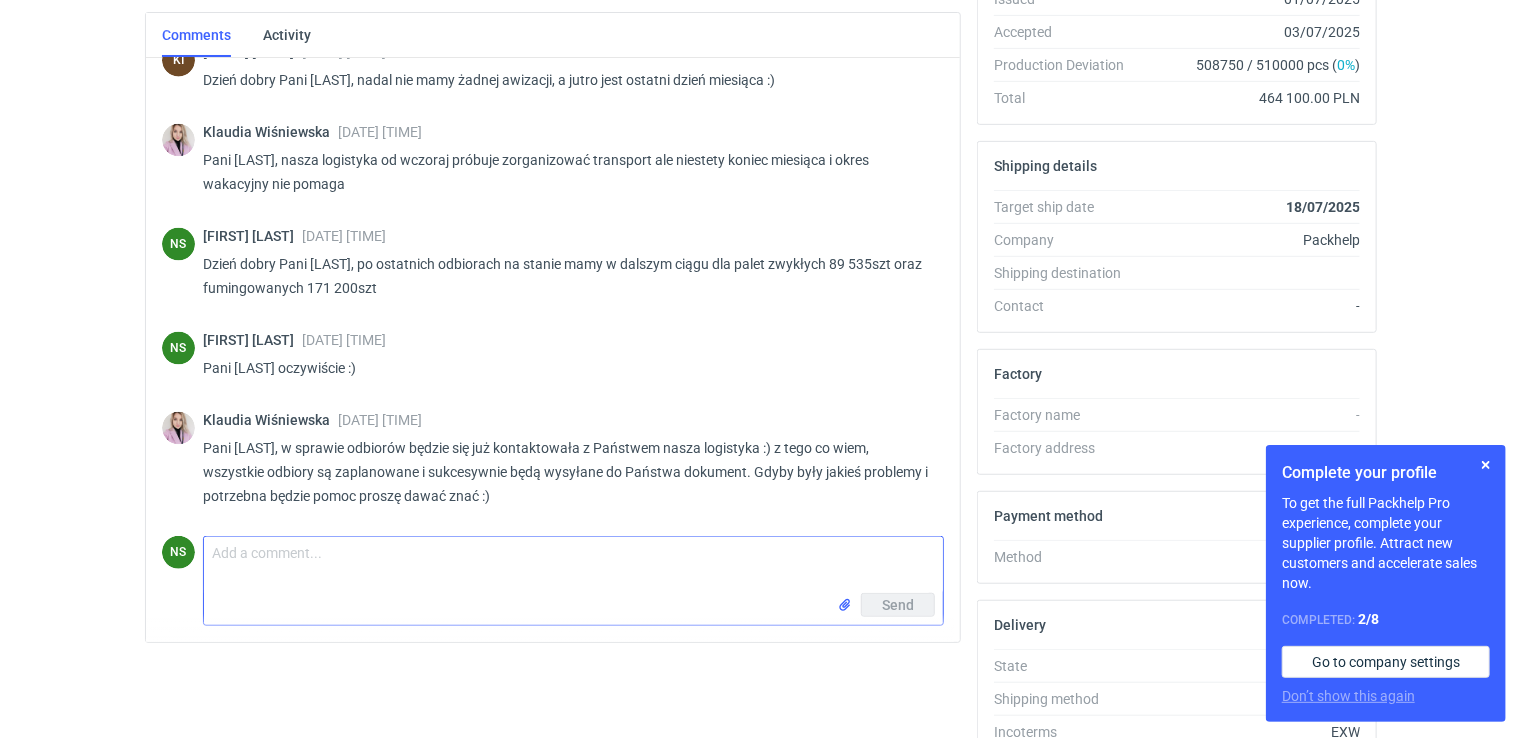 click on "Comment message" at bounding box center (573, 565) 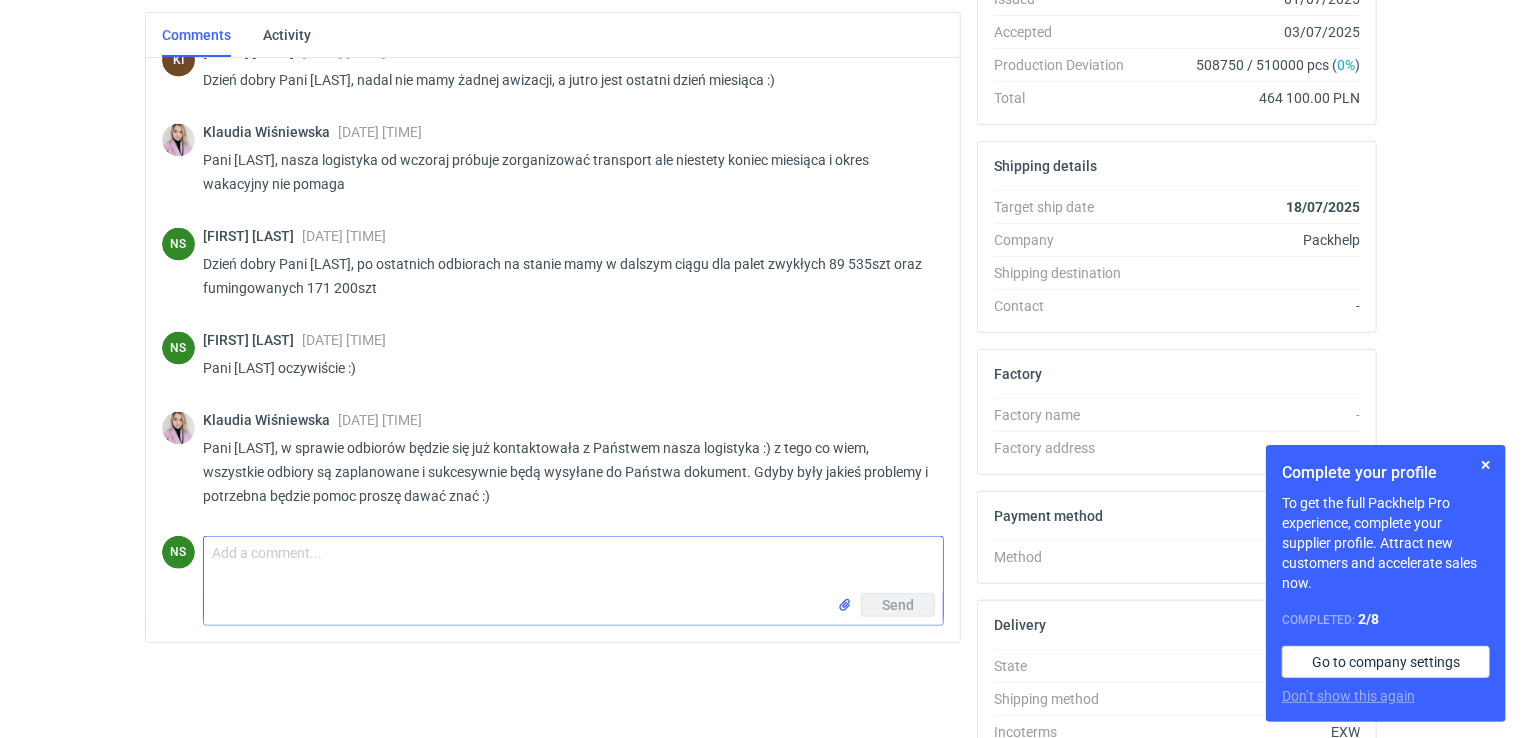 type on "J" 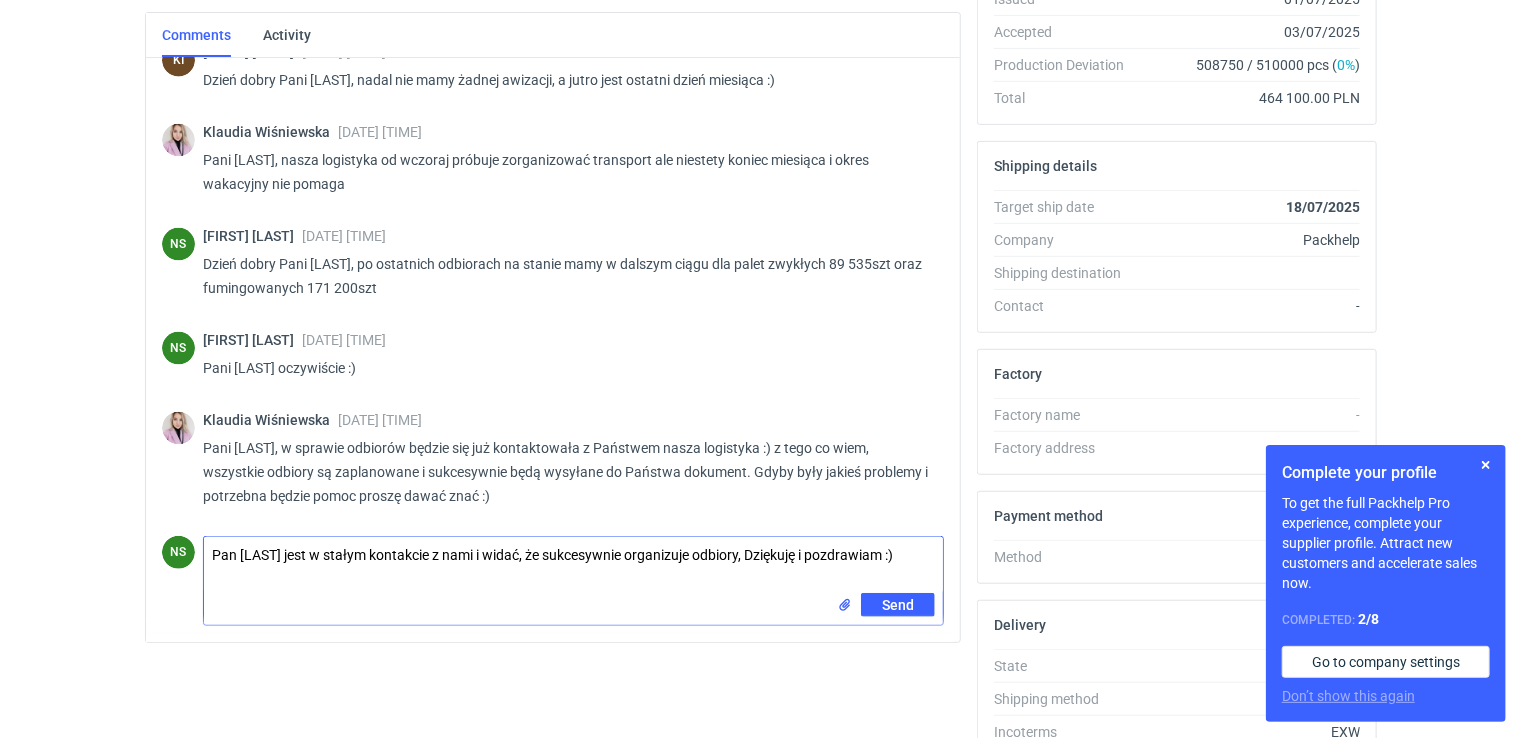 drag, startPoint x: 747, startPoint y: 556, endPoint x: 549, endPoint y: 562, distance: 198.09088 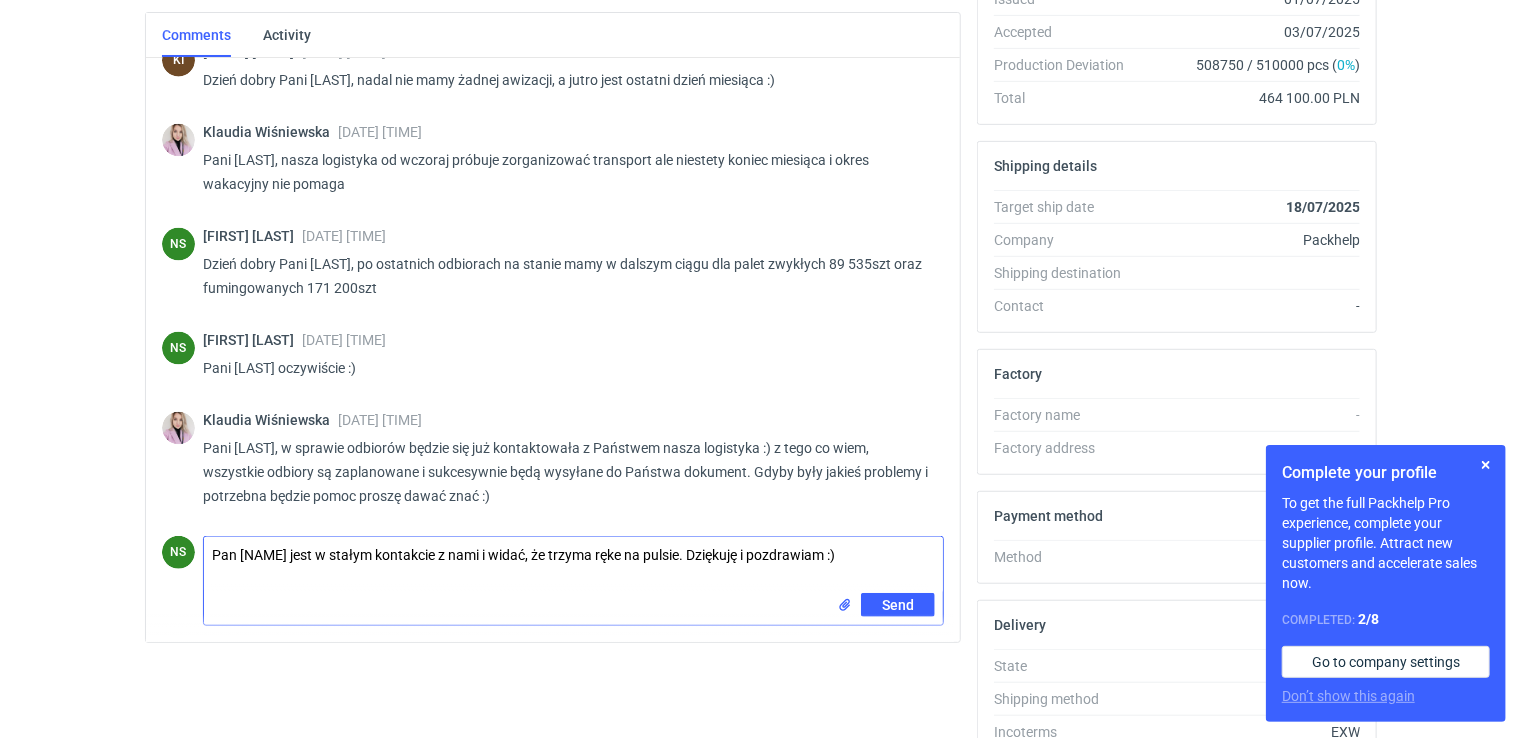 click on "Pan [NAME] jest w stałym kontakcie z nami i widać, że trzyma ręke na pulsie. Dziękuję i pozdrawiam :)" at bounding box center (573, 565) 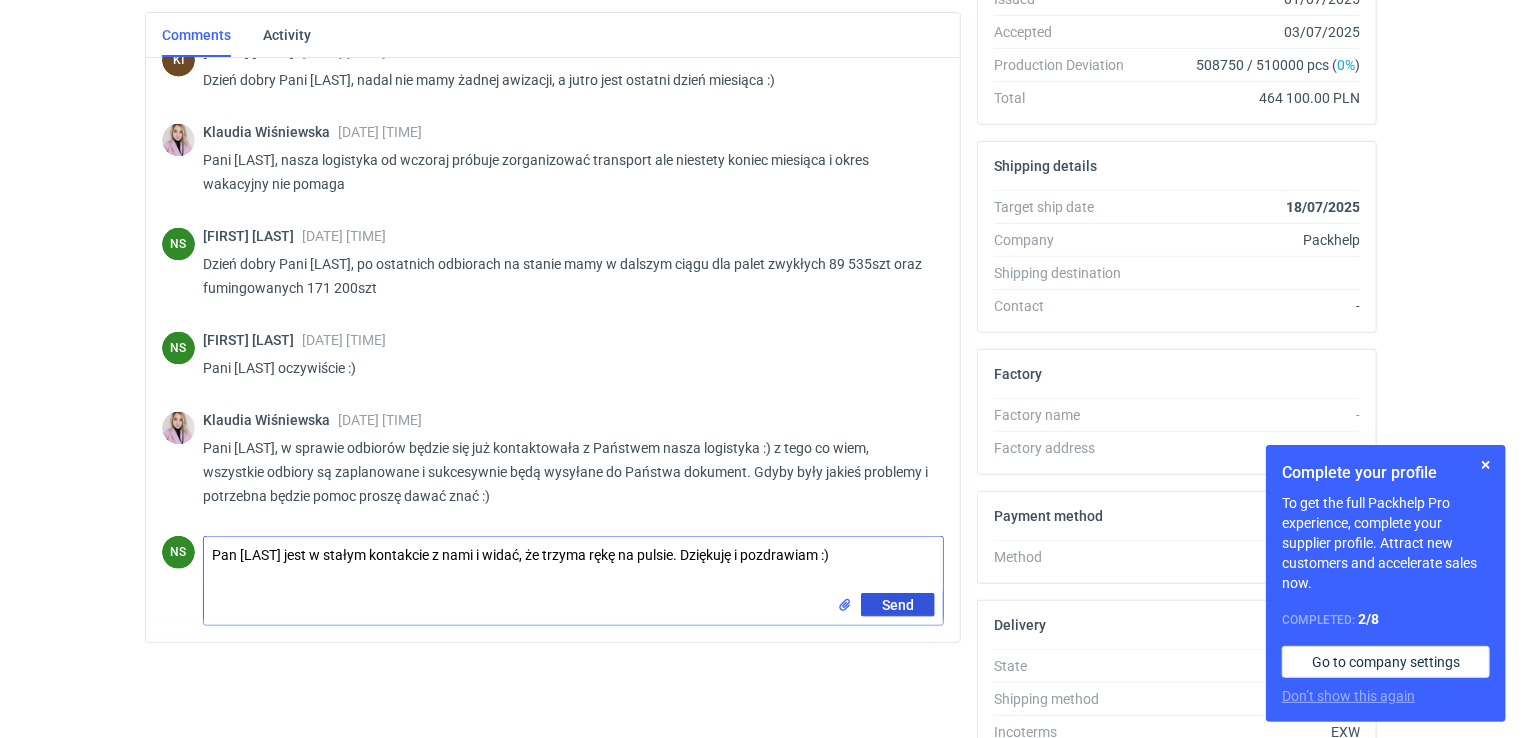 type on "Pan [LAST] jest w stałym kontakcie z nami i widać, że trzyma rękę na pulsie. Dziękuję i pozdrawiam :)" 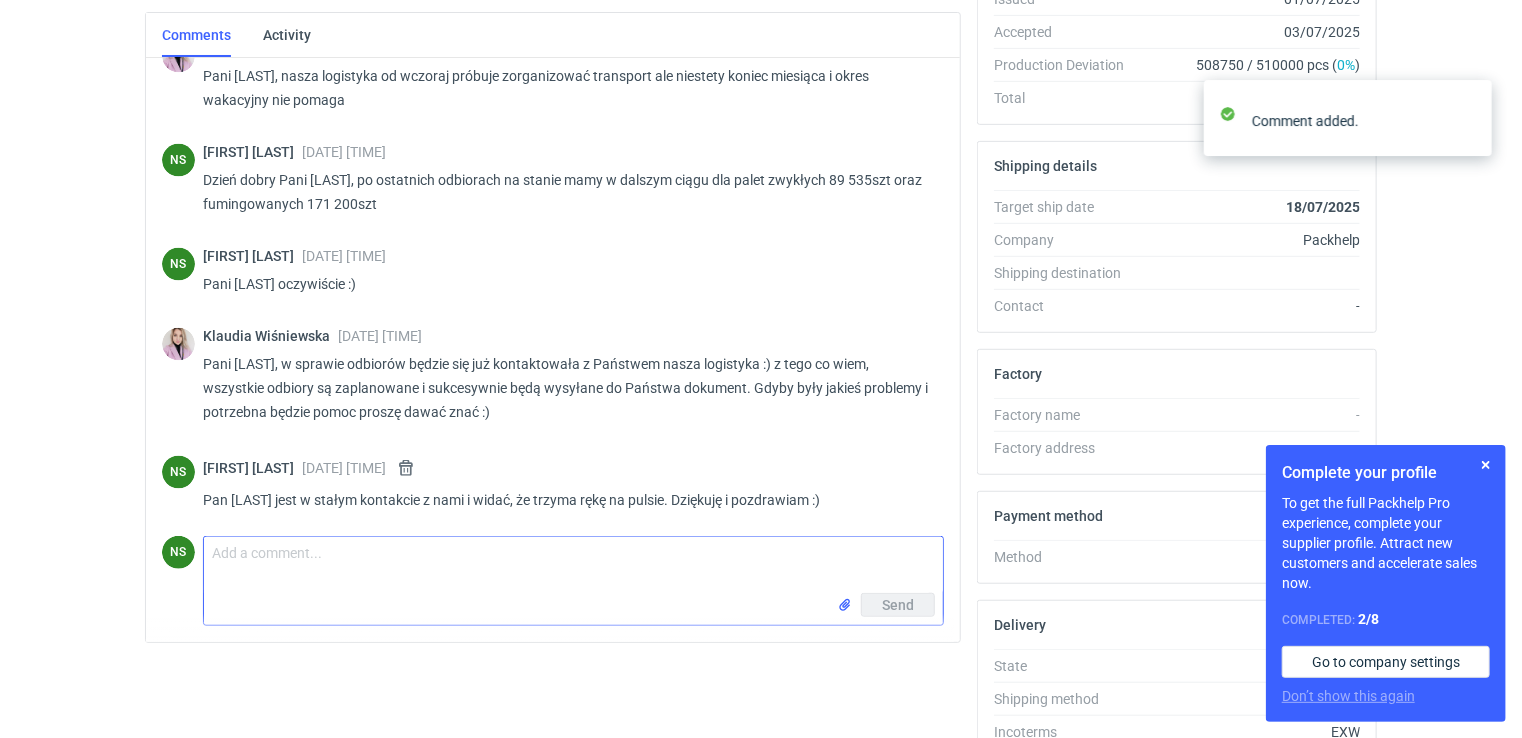 scroll, scrollTop: 1508, scrollLeft: 0, axis: vertical 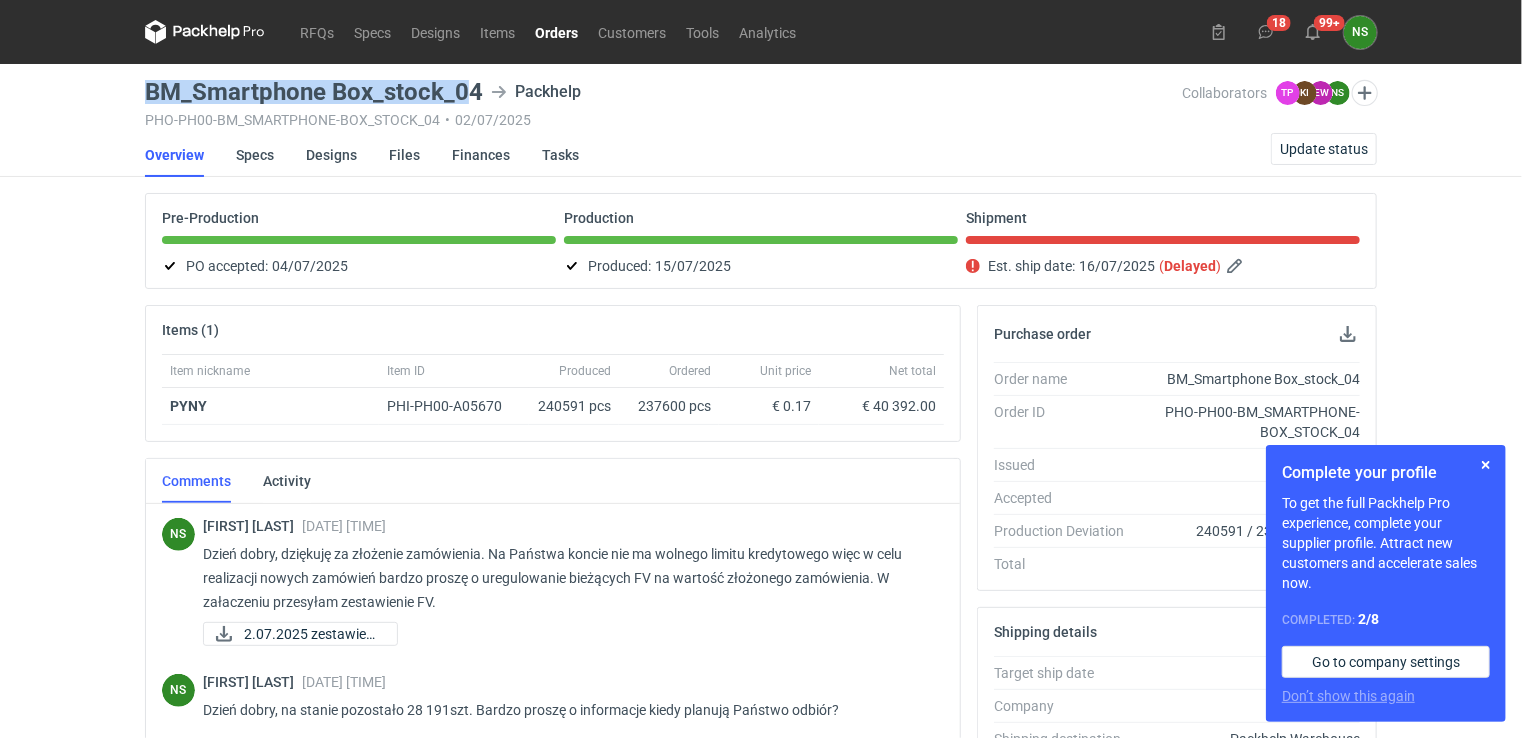 drag, startPoint x: 463, startPoint y: 87, endPoint x: 116, endPoint y: 94, distance: 347.0706 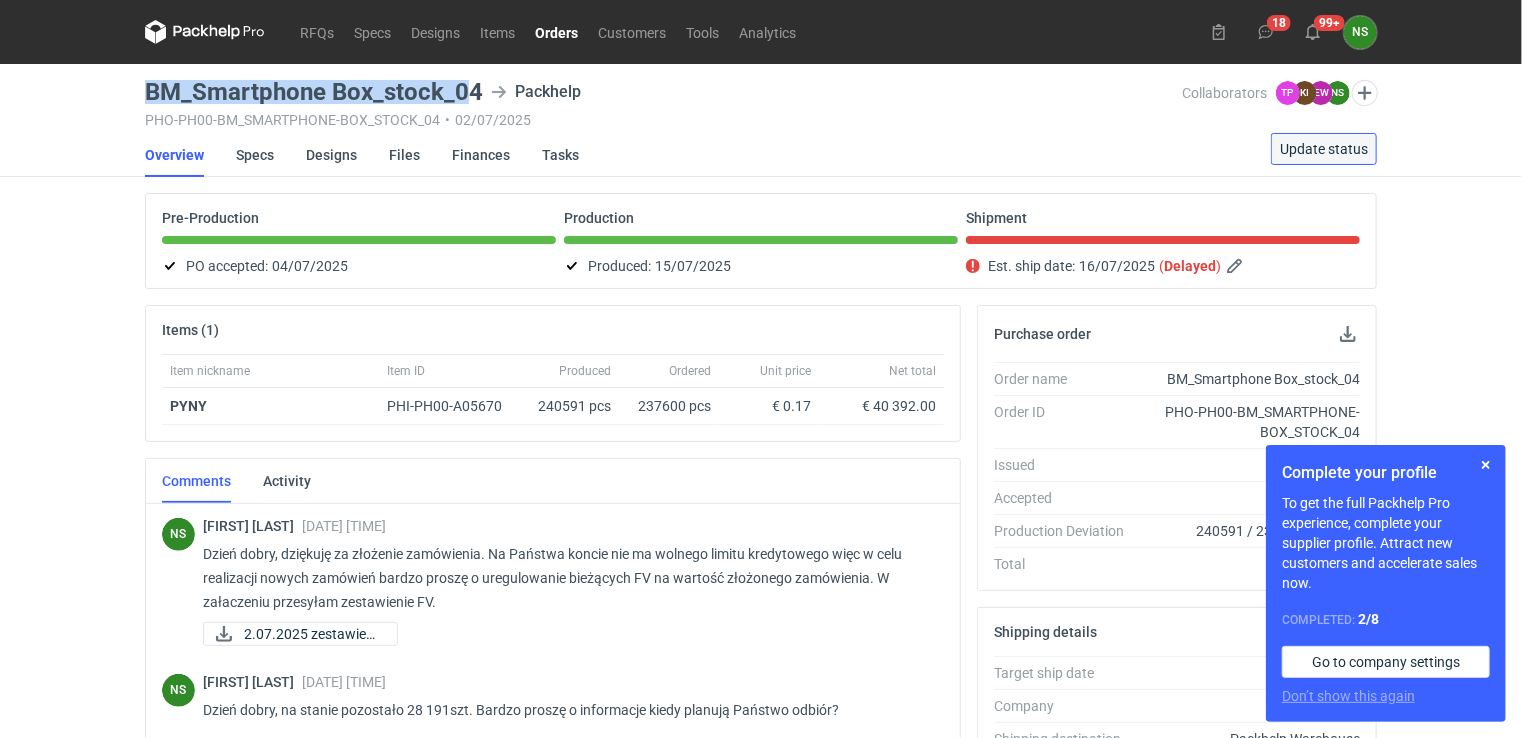 click on "Update status" at bounding box center [1324, 149] 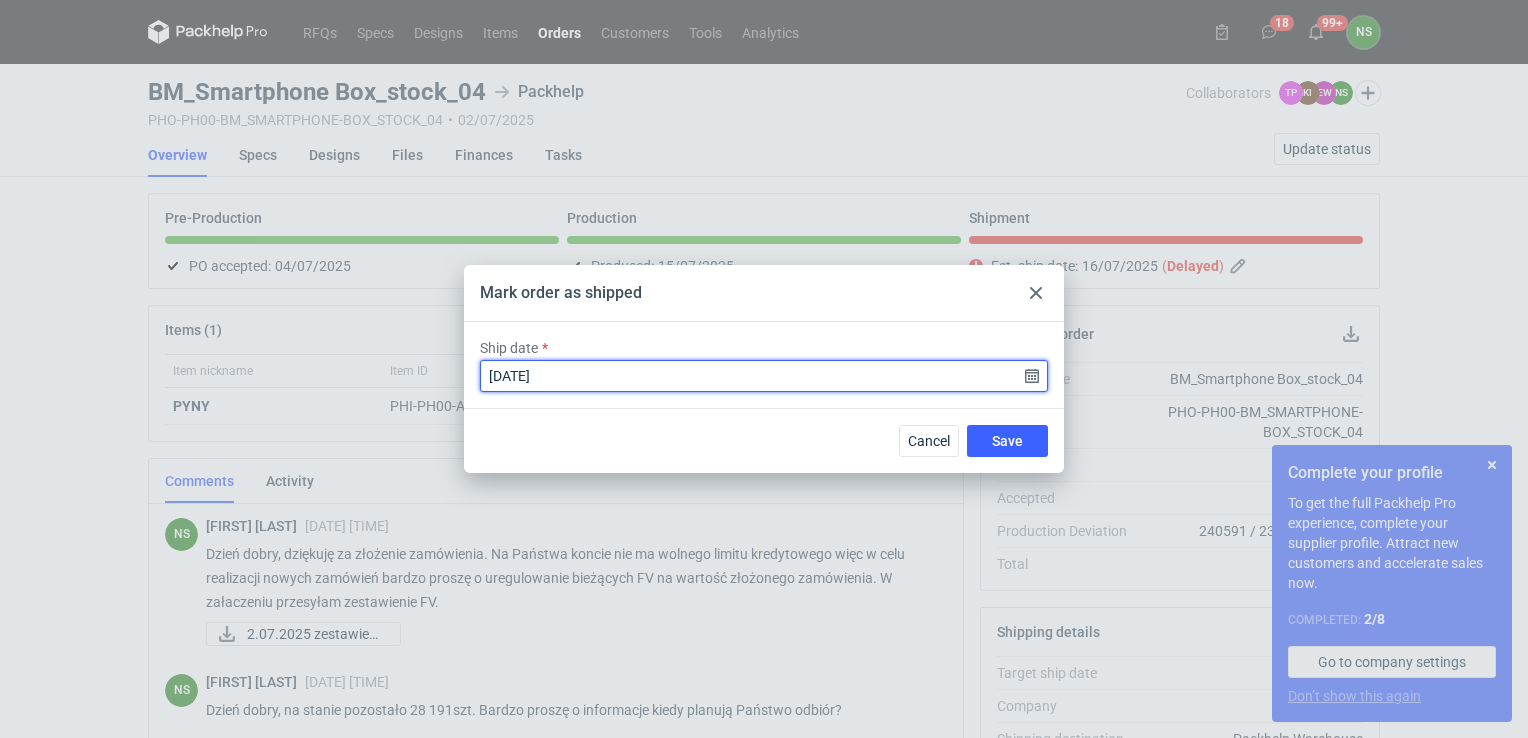 drag, startPoint x: 1030, startPoint y: 374, endPoint x: 1020, endPoint y: 380, distance: 11.661903 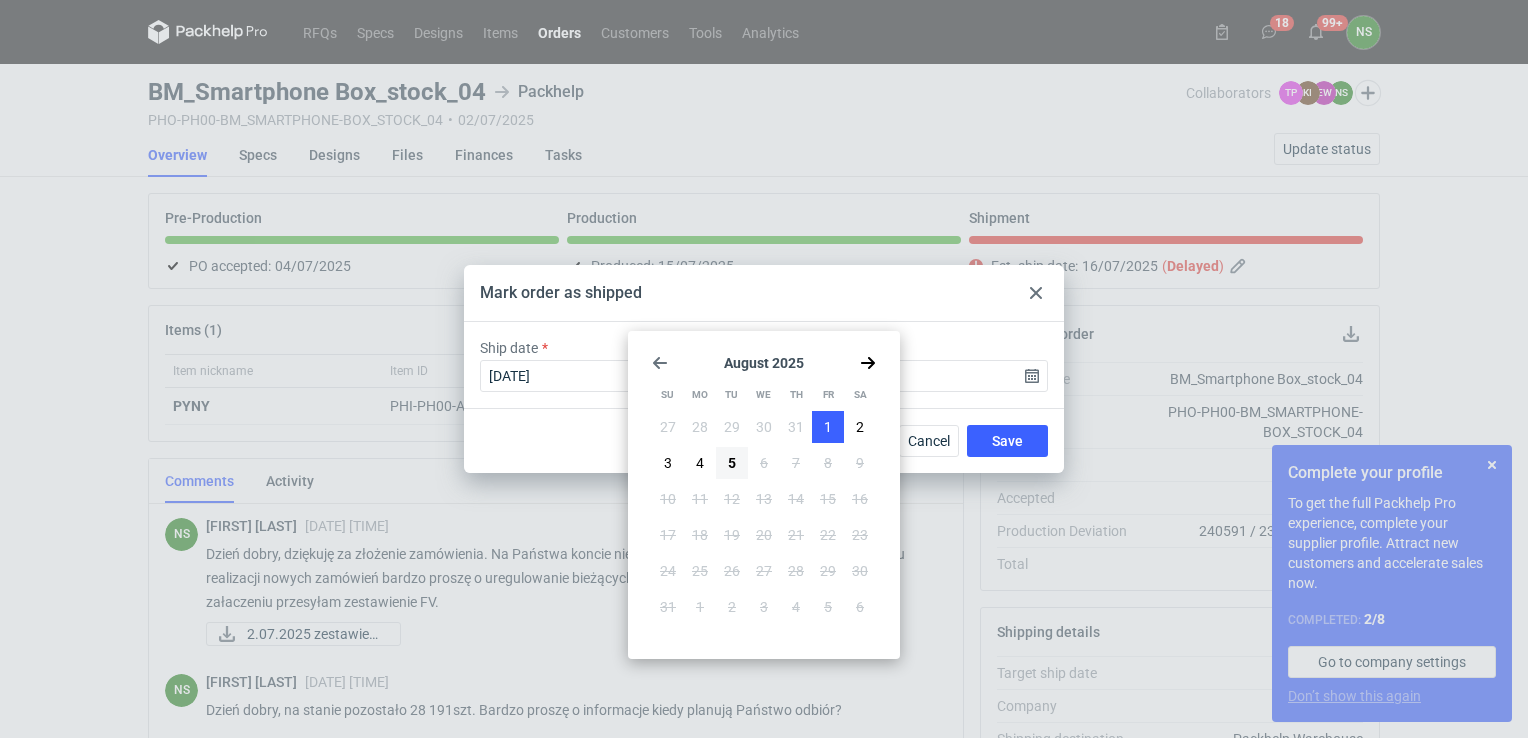 click on "1" at bounding box center [828, 427] 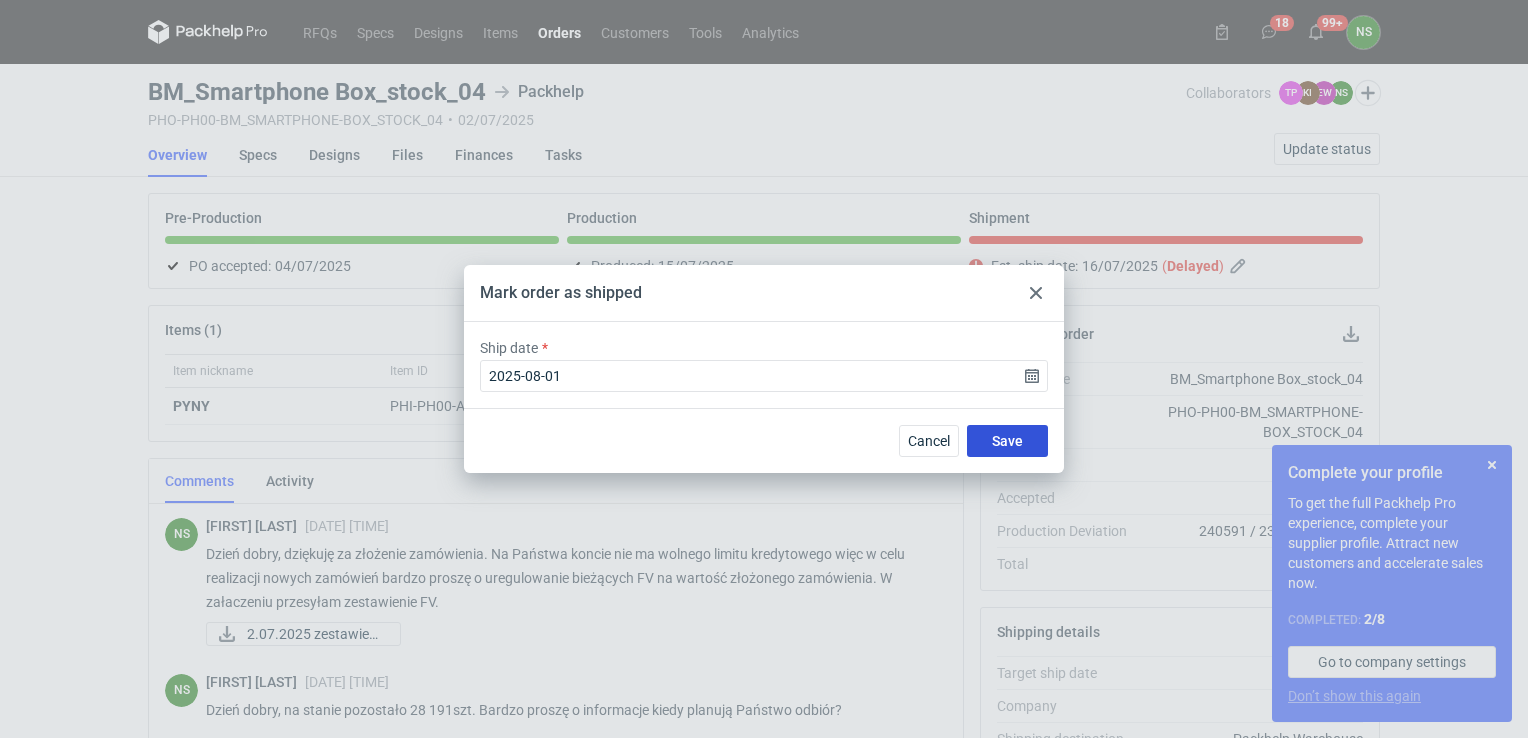 click on "Save" at bounding box center (1007, 441) 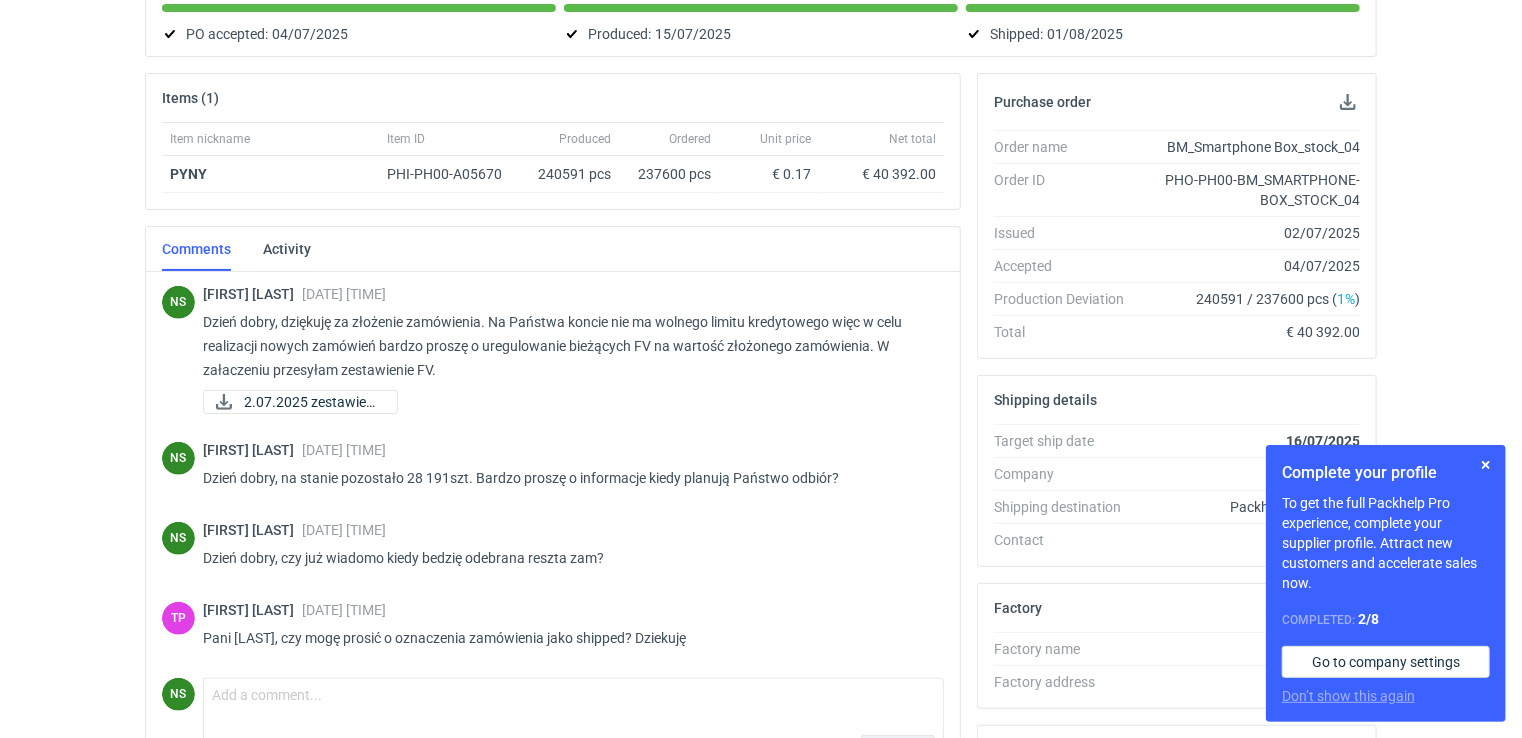 scroll, scrollTop: 233, scrollLeft: 0, axis: vertical 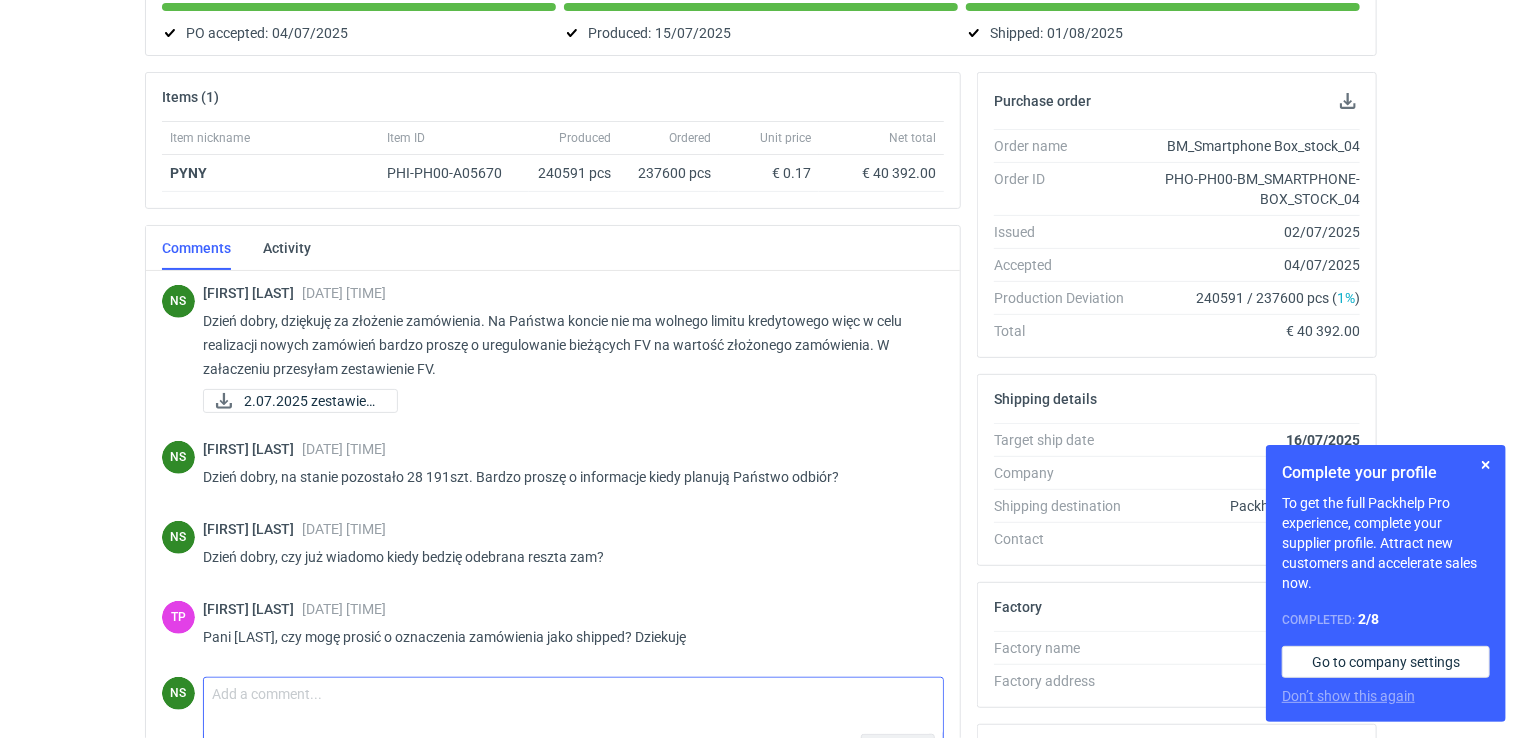 click on "Comment message" at bounding box center (573, 706) 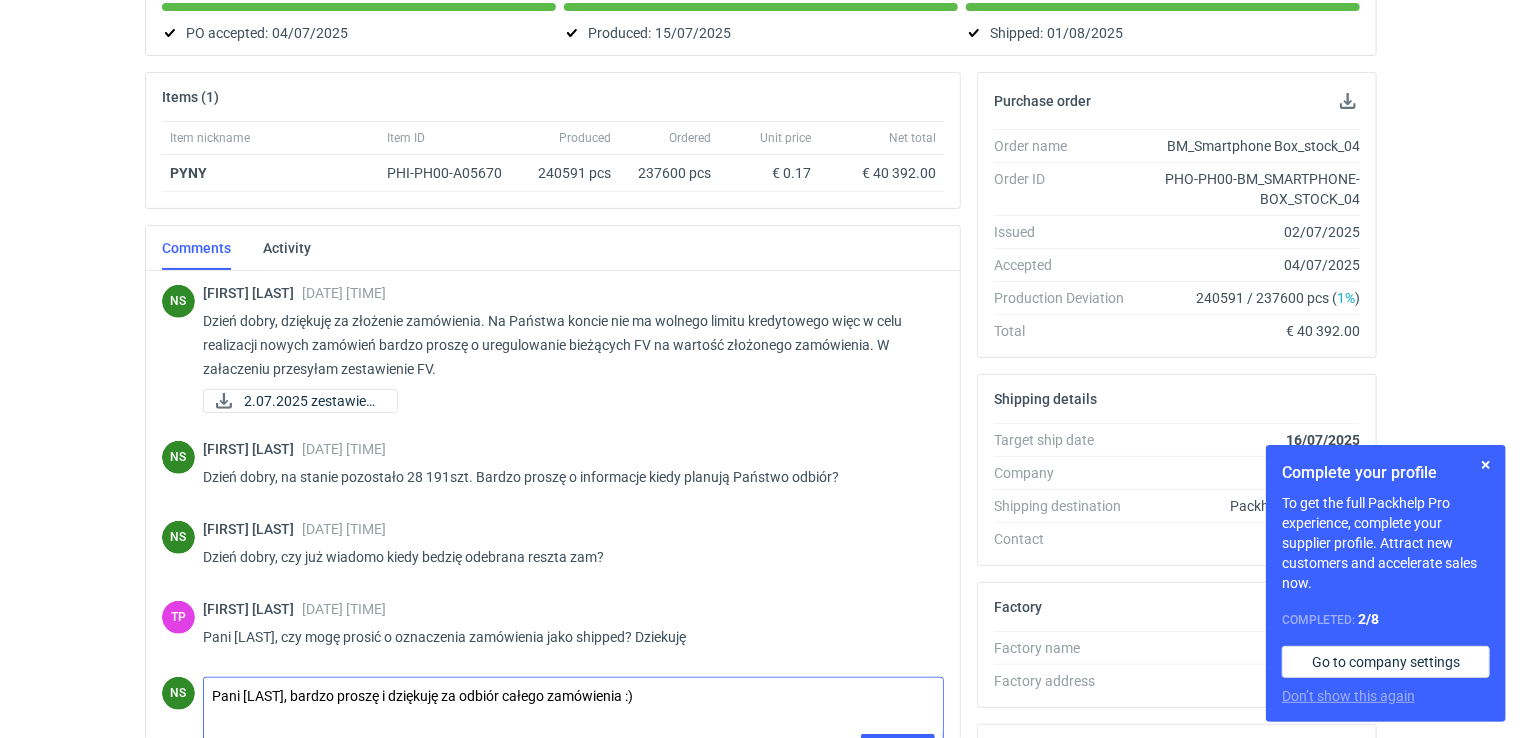 type on "Pani Tosiu, bardzo proszę i dziękuję za odbiór całego zamówienia :)" 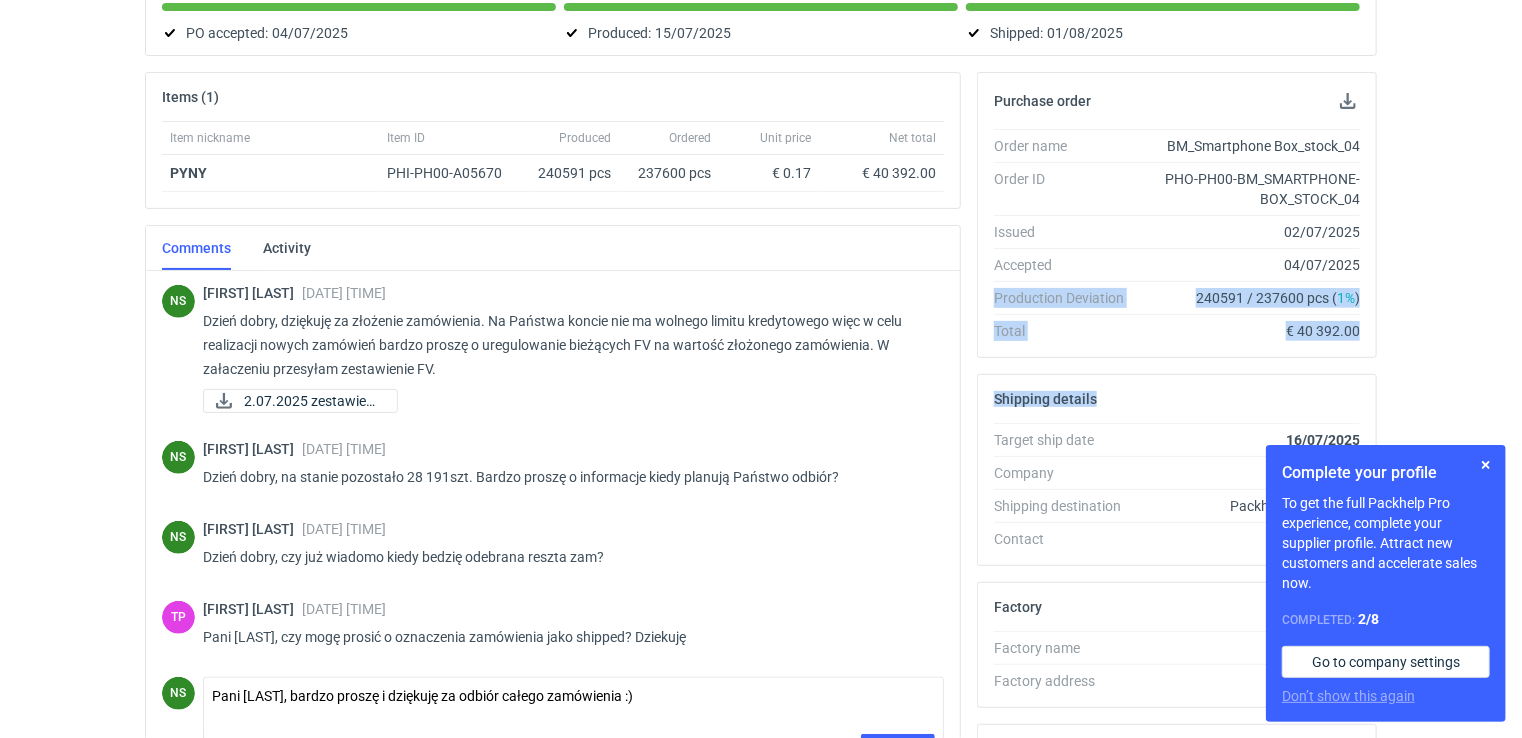 drag, startPoint x: 1520, startPoint y: 271, endPoint x: 1508, endPoint y: 417, distance: 146.49232 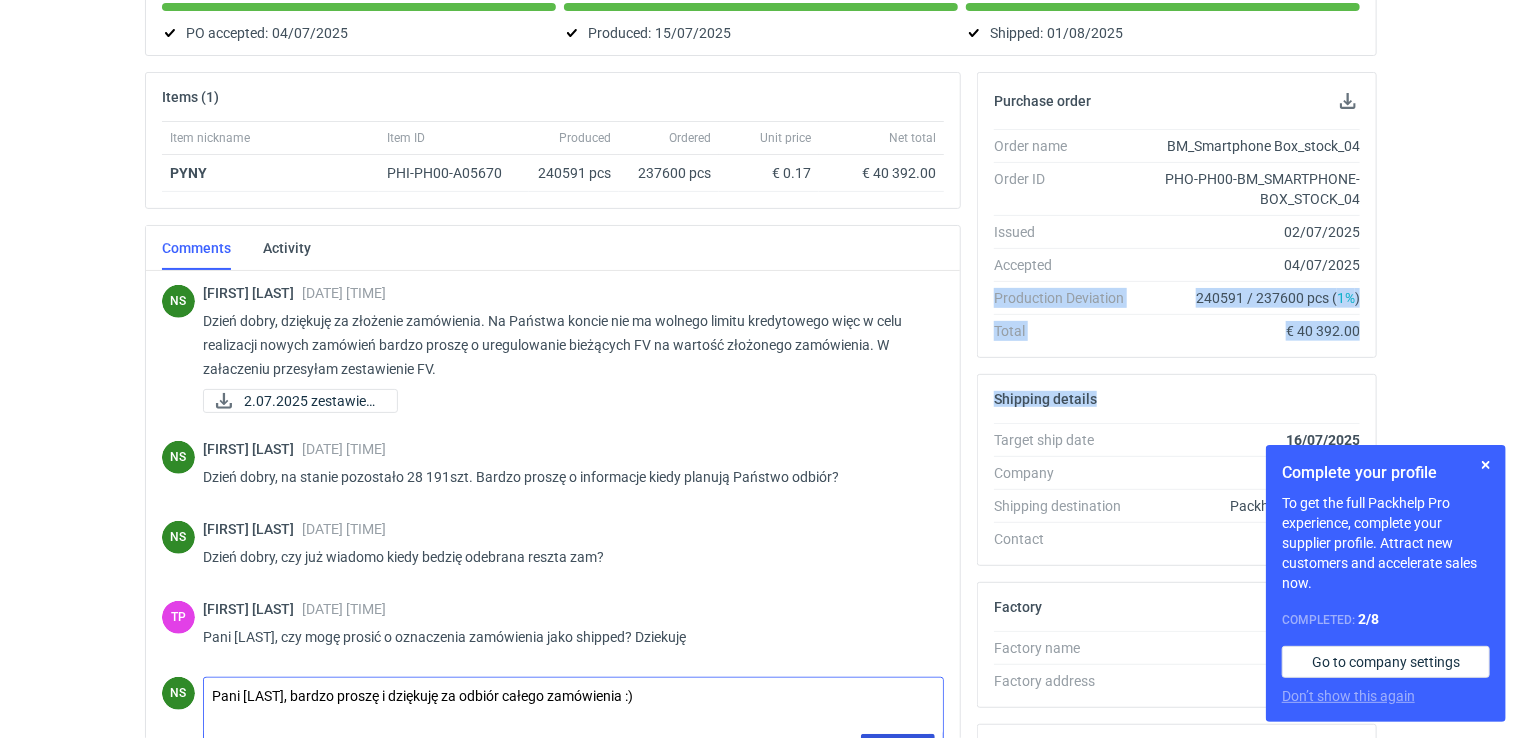 click on "Send" 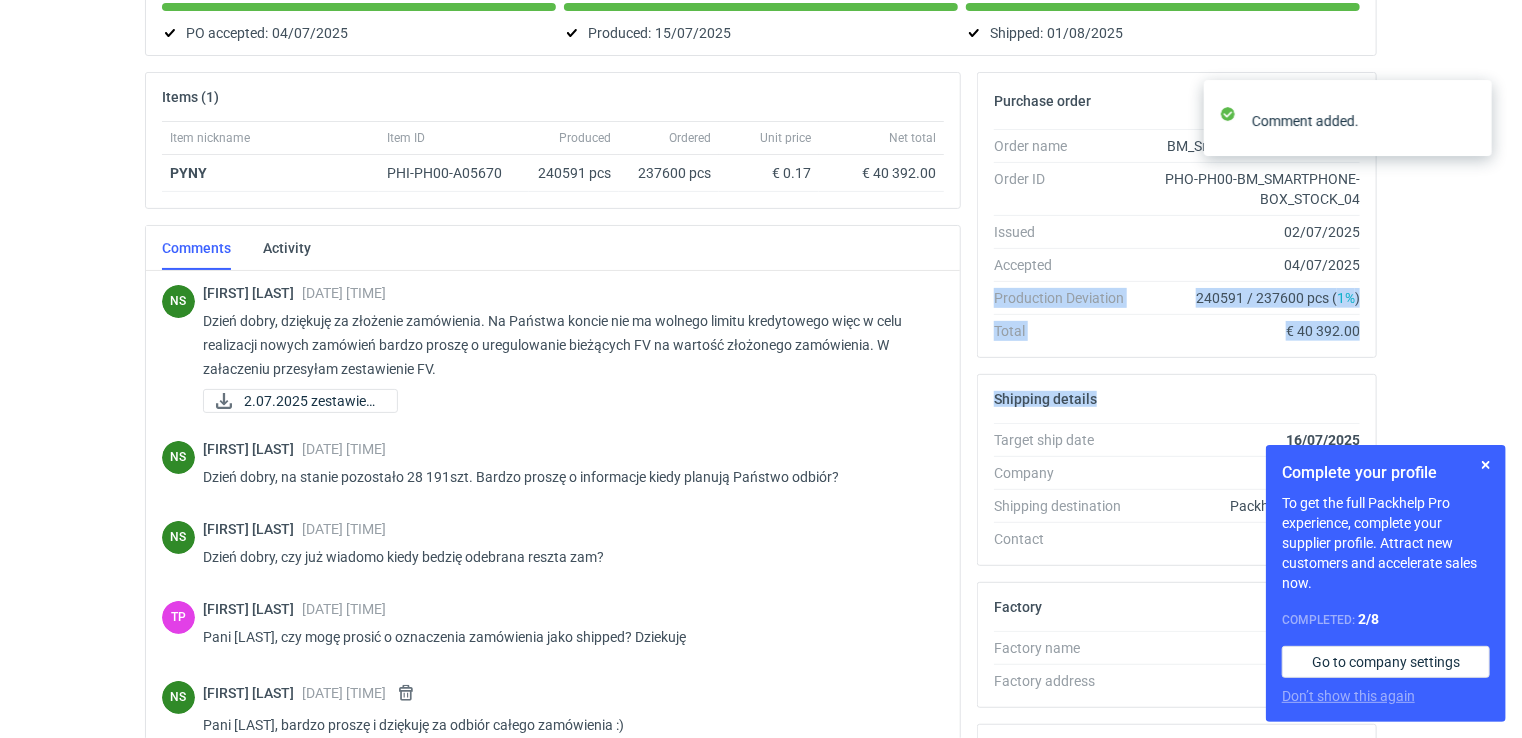 scroll, scrollTop: 560, scrollLeft: 0, axis: vertical 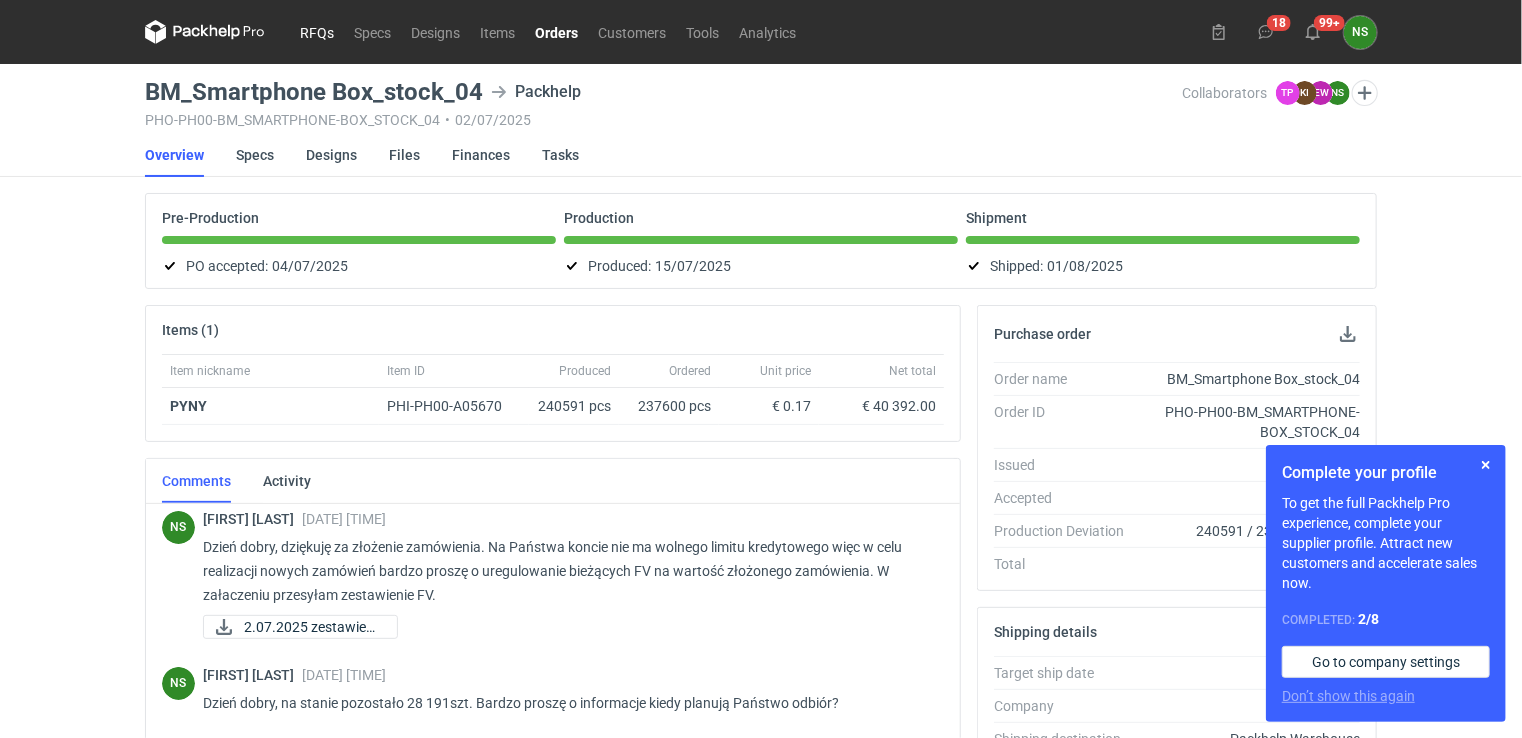 click on "RFQs" at bounding box center [317, 32] 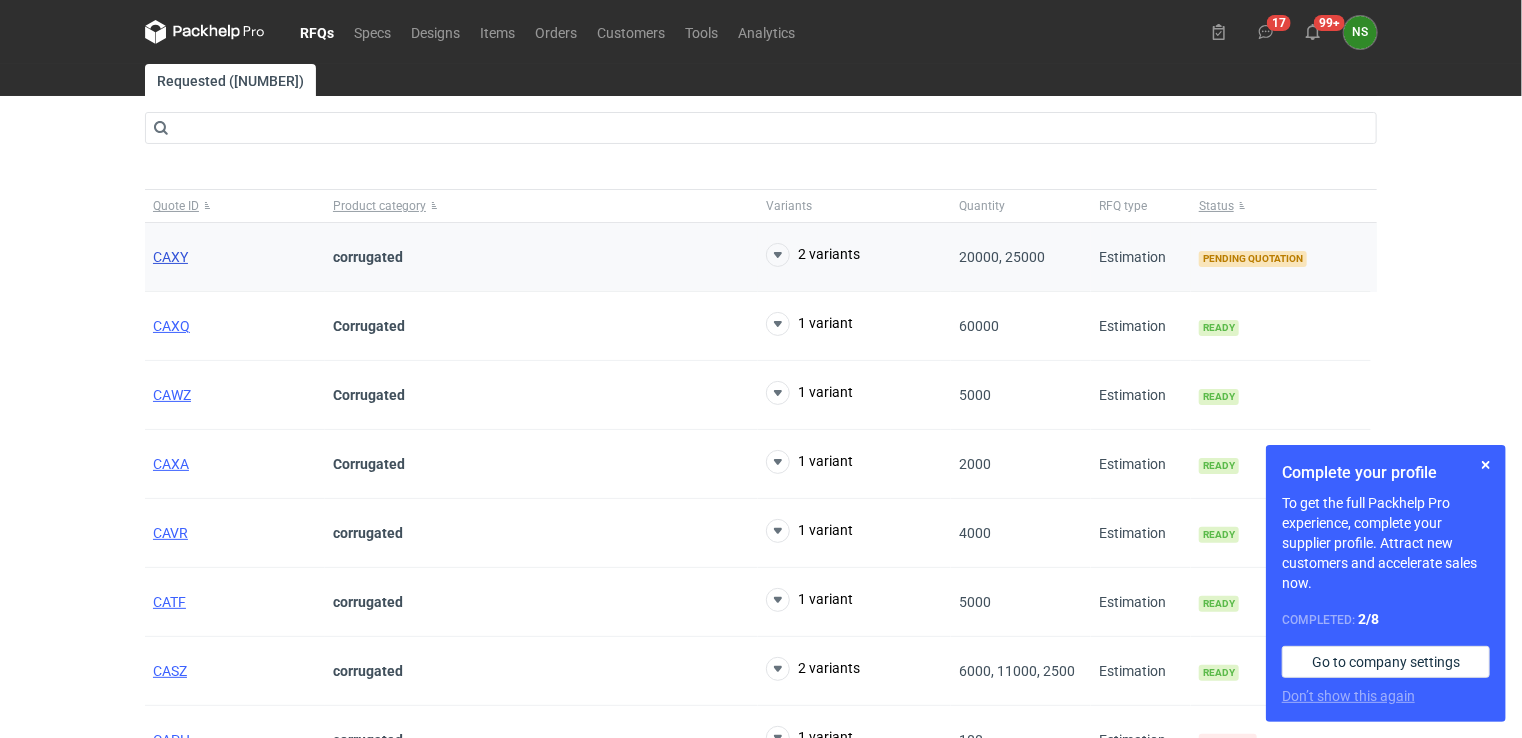 click on "CAXY" at bounding box center [170, 257] 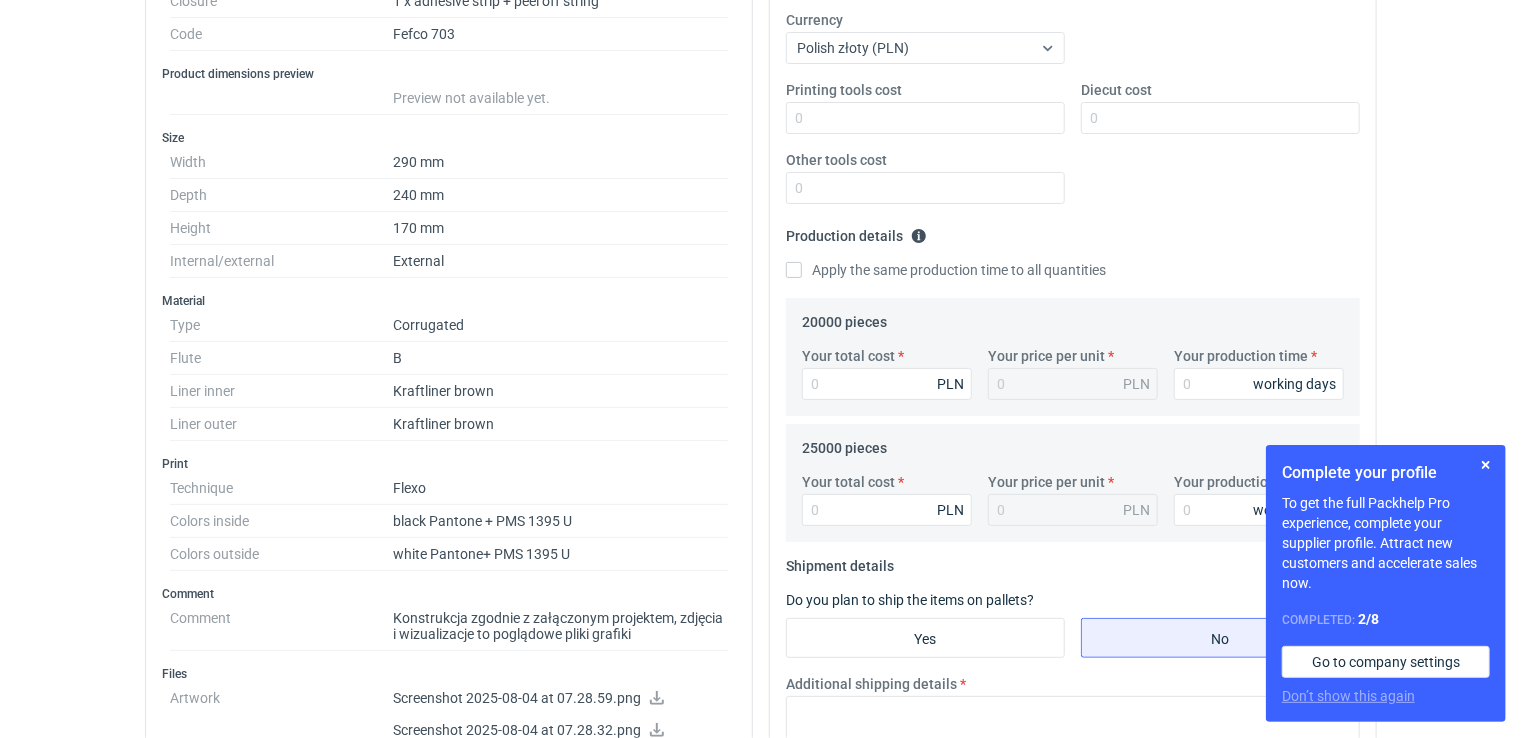 scroll, scrollTop: 353, scrollLeft: 0, axis: vertical 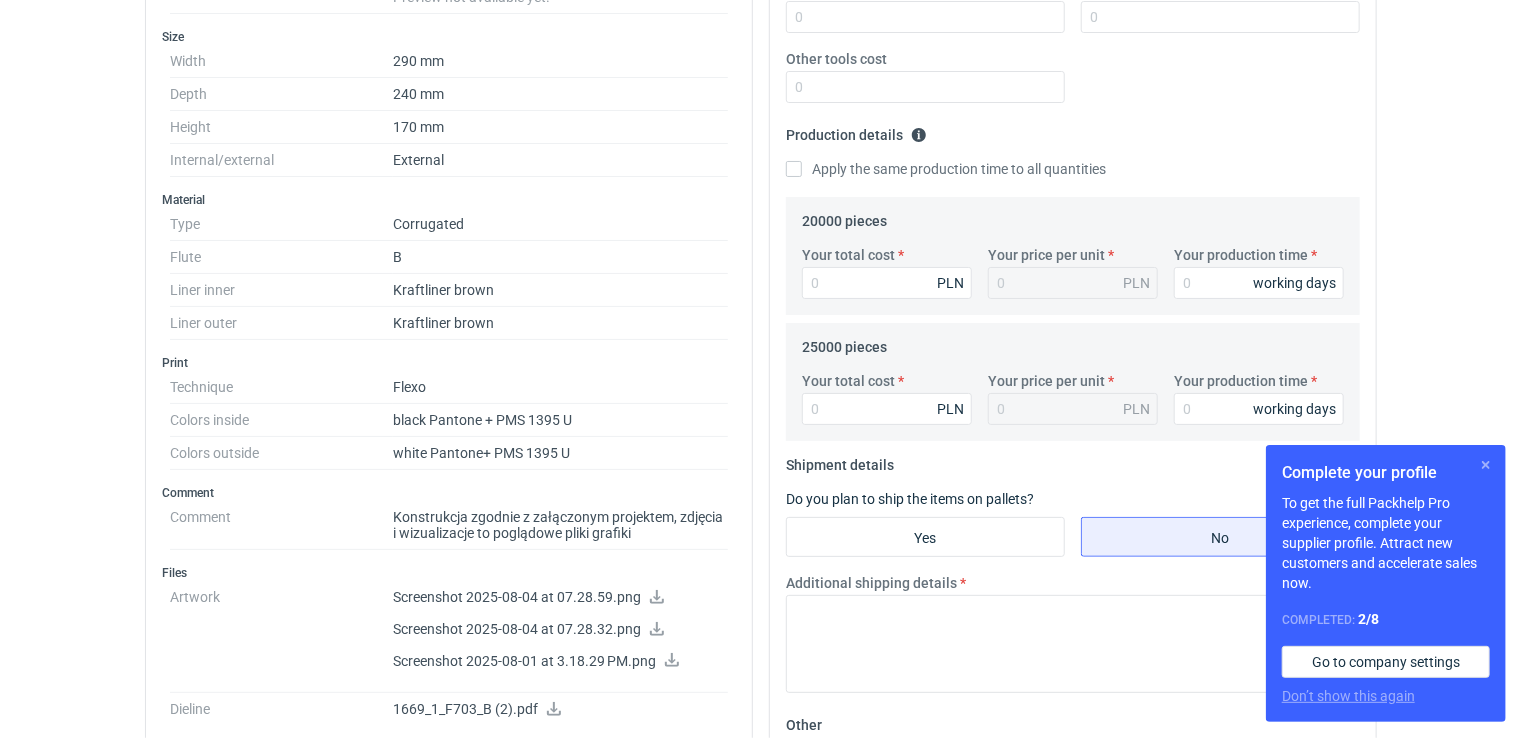 click at bounding box center (1486, 465) 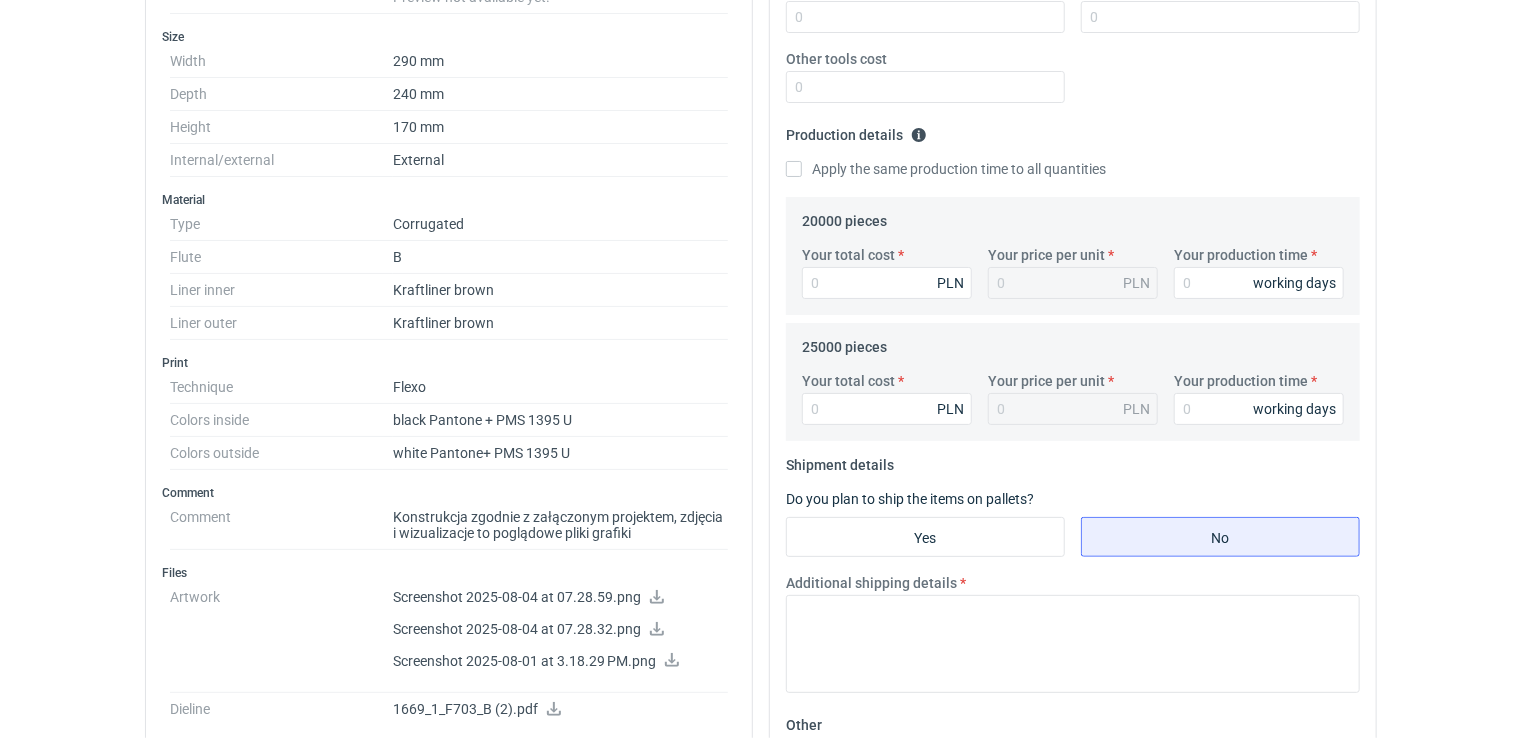click 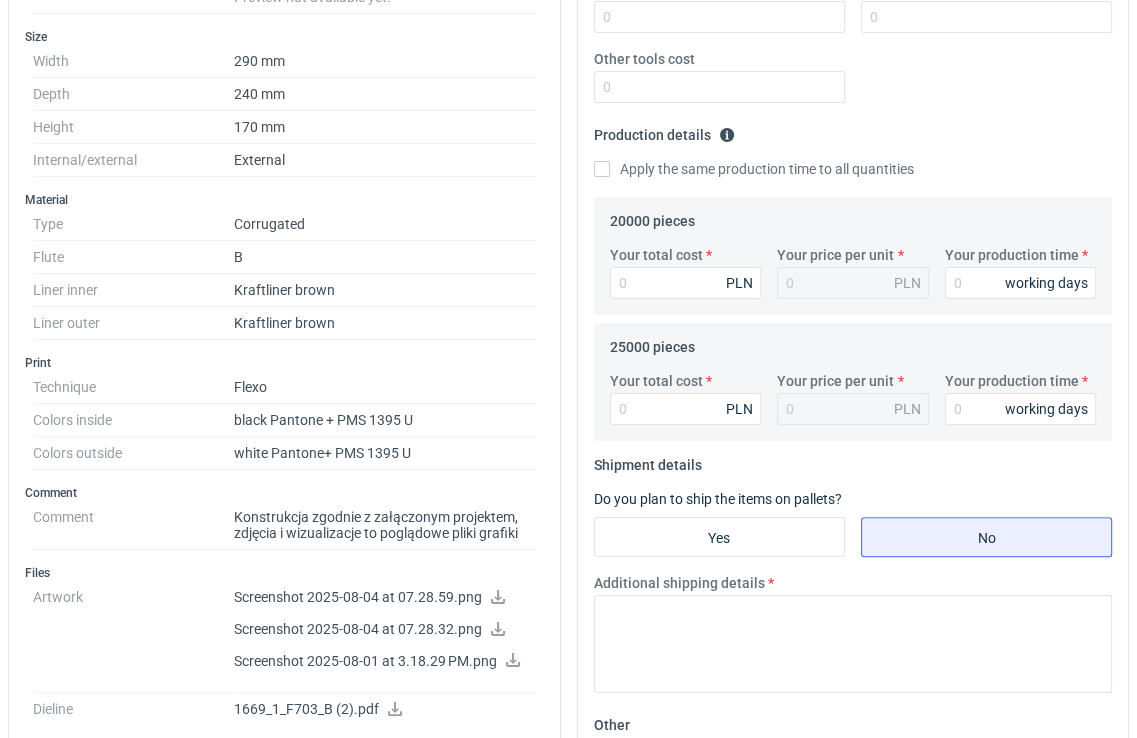 click 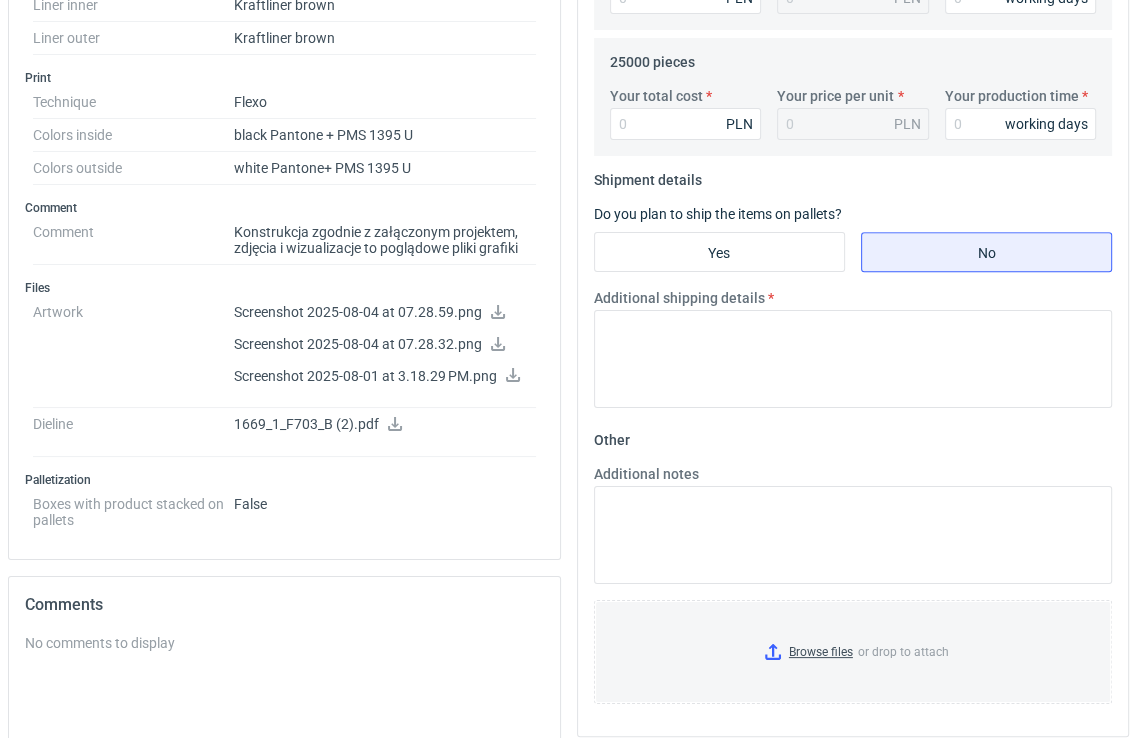 scroll, scrollTop: 818, scrollLeft: 0, axis: vertical 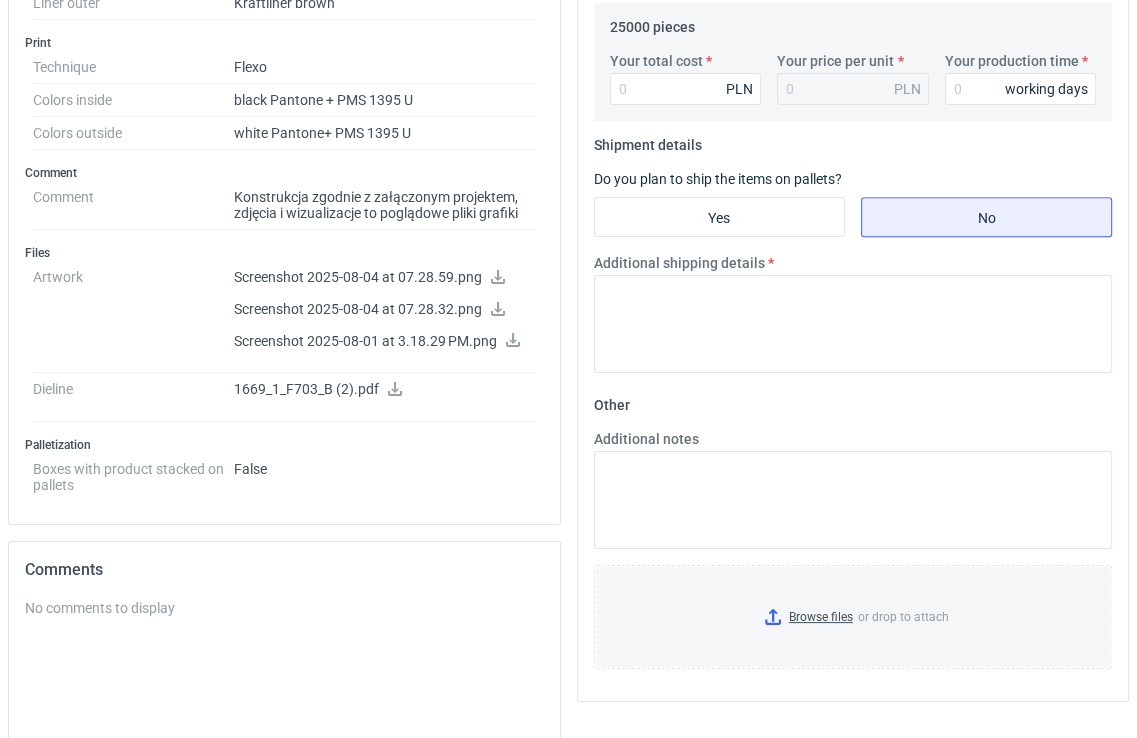 click 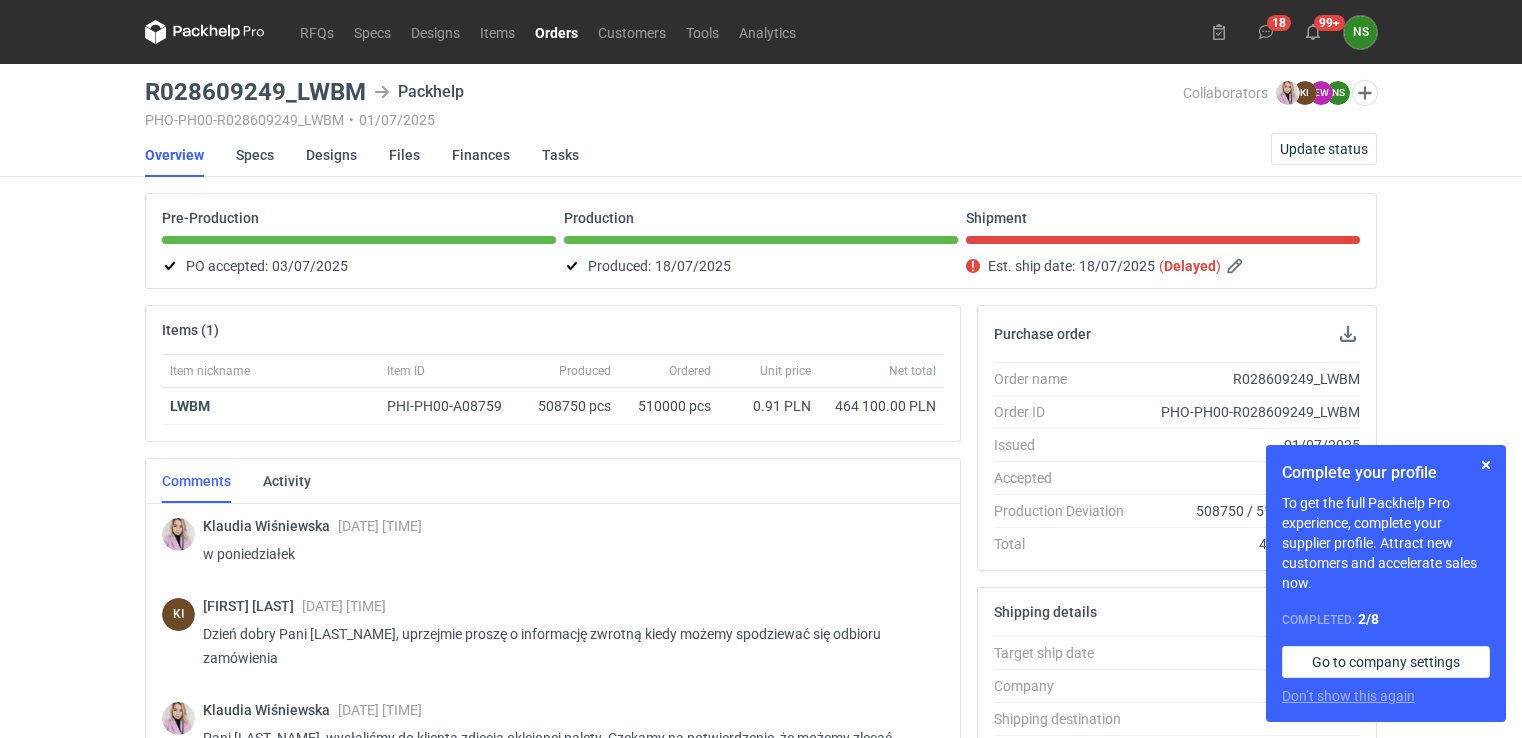 scroll, scrollTop: 446, scrollLeft: 0, axis: vertical 